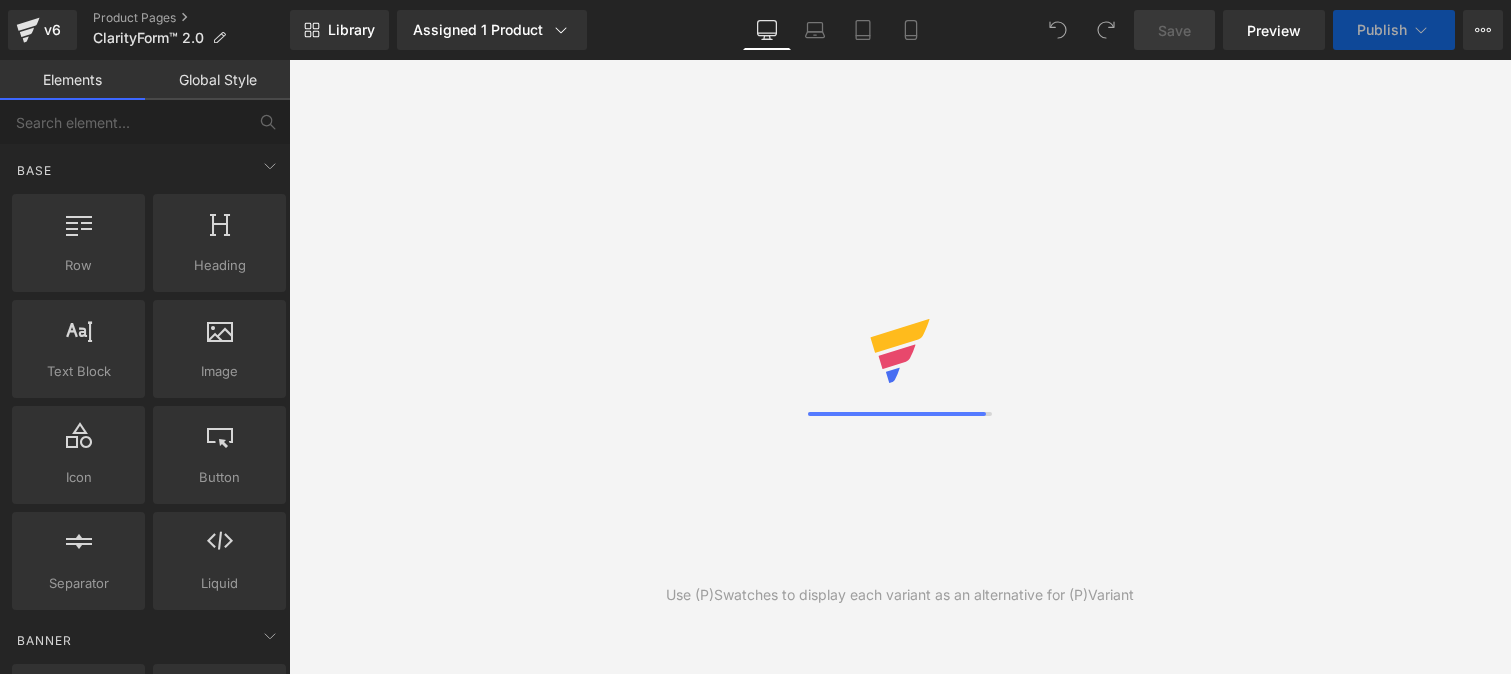 scroll, scrollTop: 0, scrollLeft: 0, axis: both 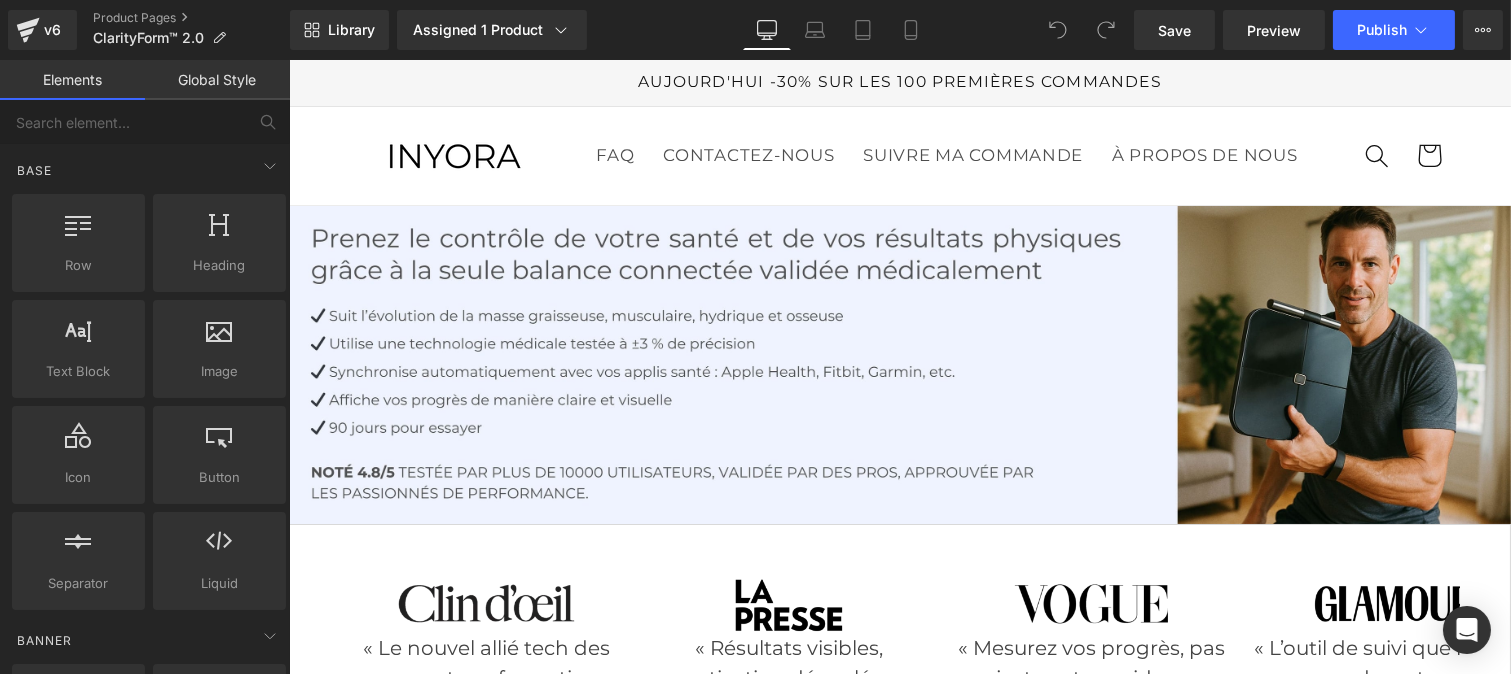 click on "Global Style" at bounding box center (217, 80) 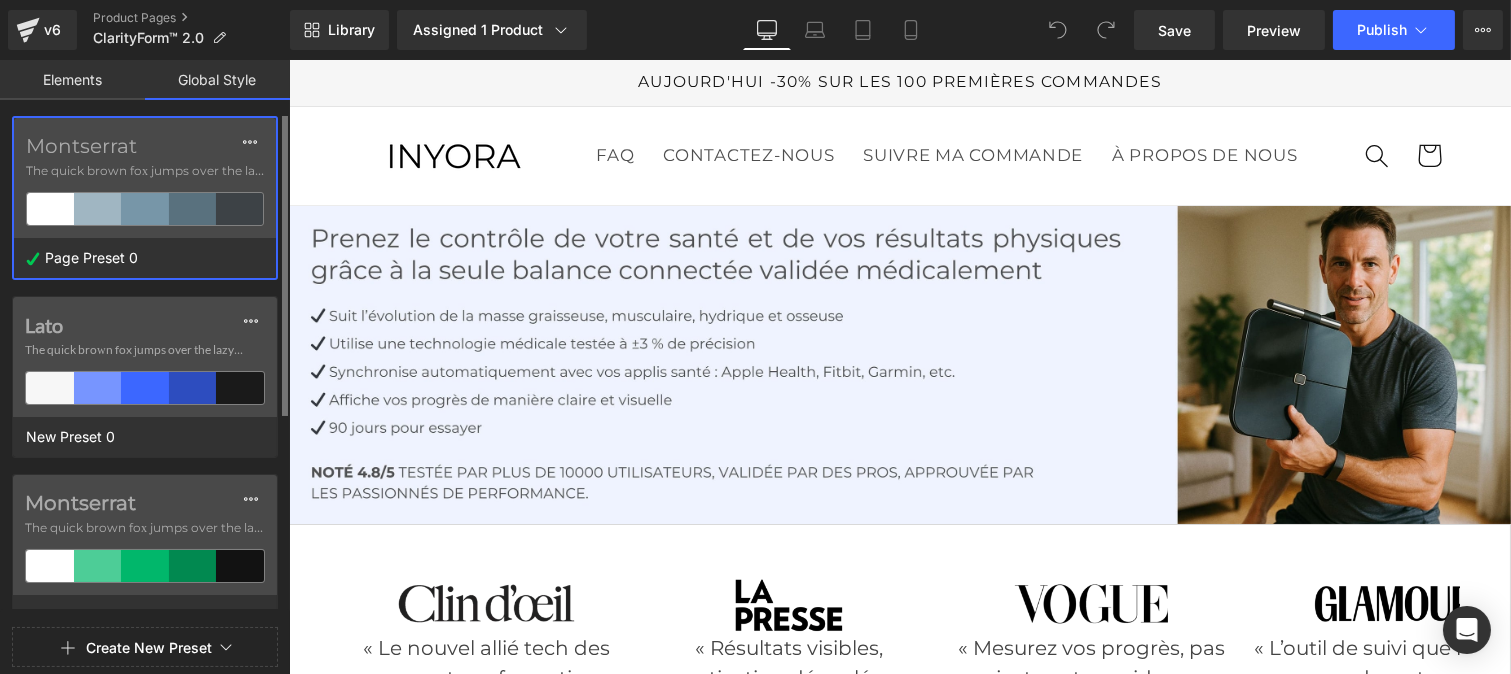 click on "The quick brown fox jumps over the lazy..." at bounding box center [145, 171] 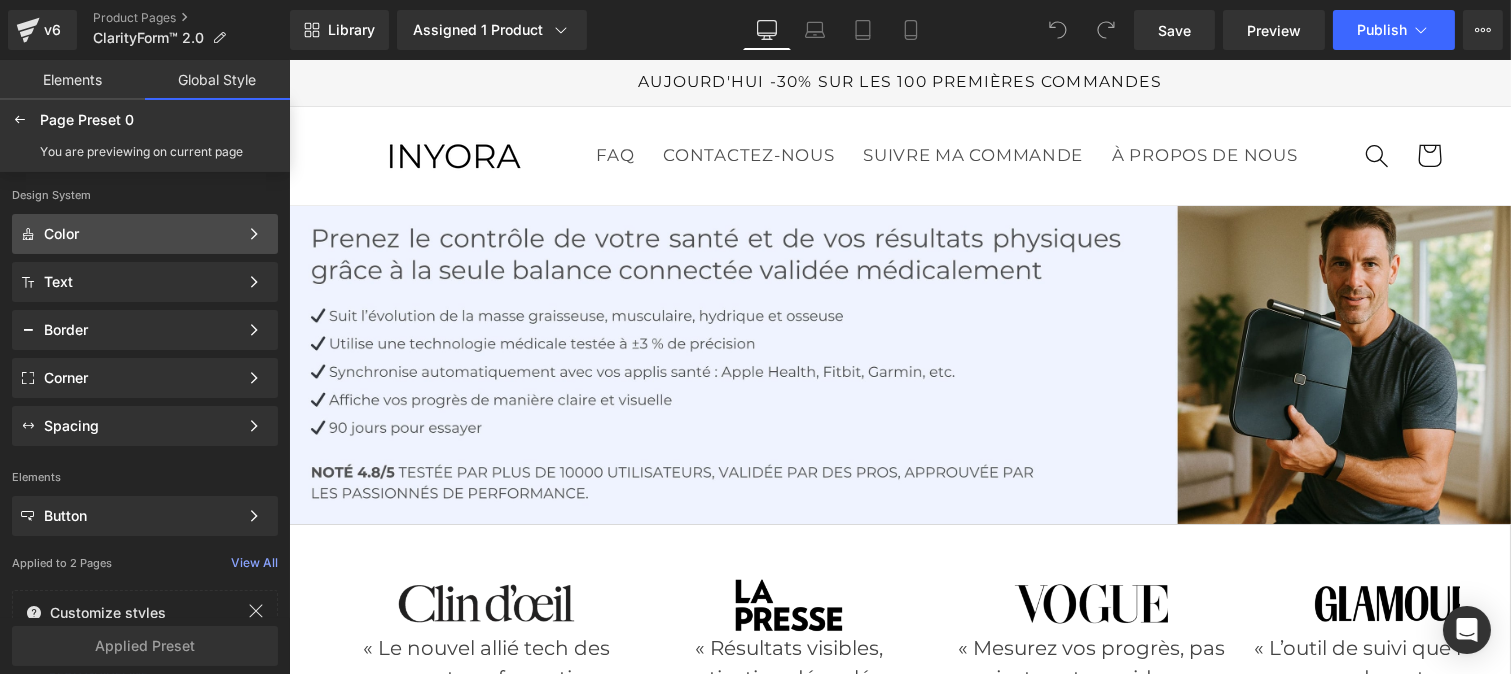 click on "Color" at bounding box center [141, 234] 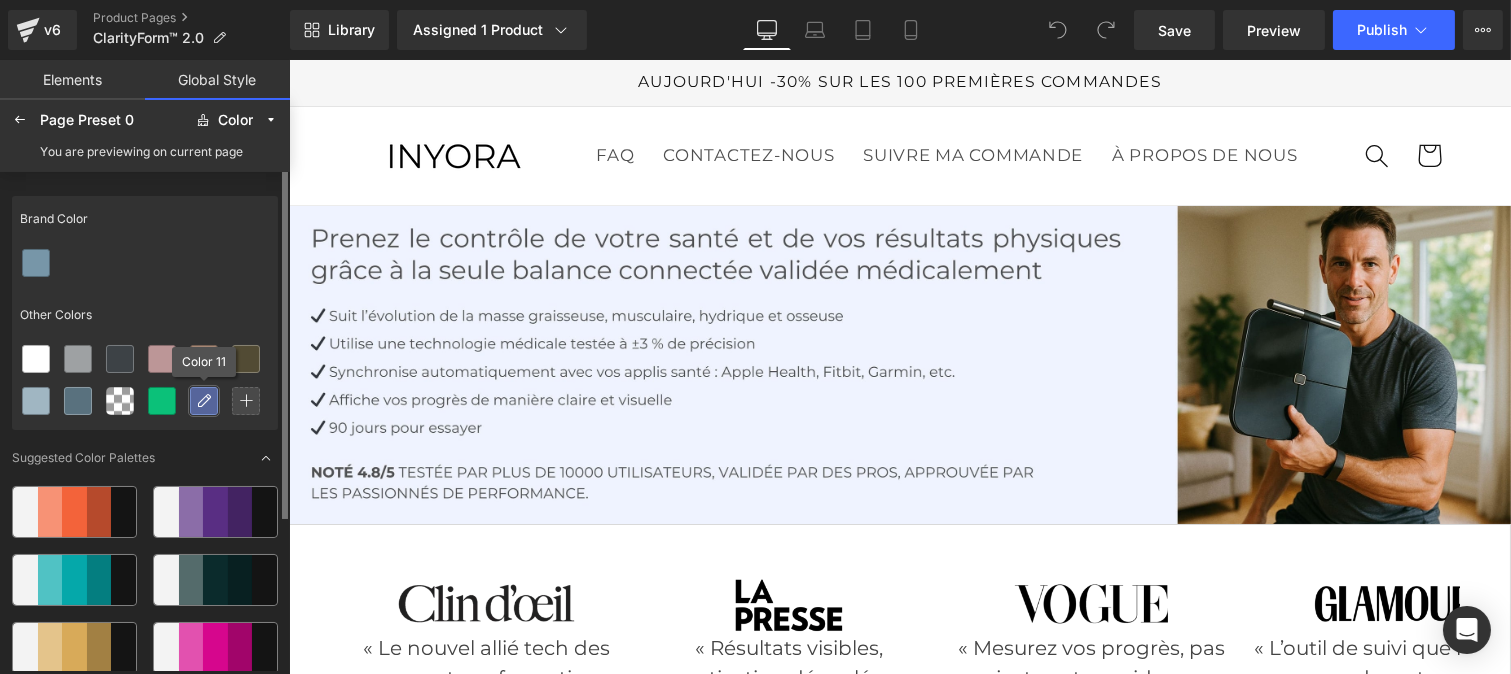 click at bounding box center [204, 401] 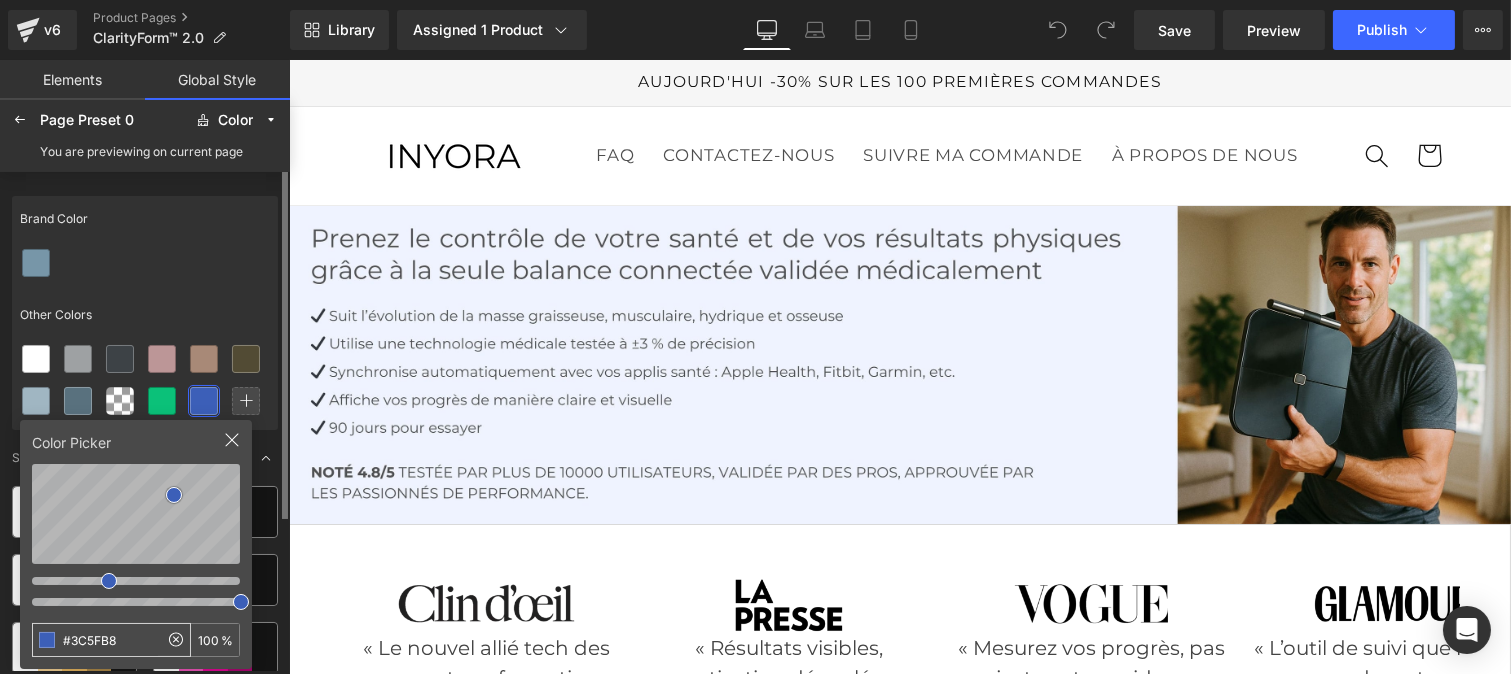 click on "#3C5FB8" at bounding box center [95, 640] 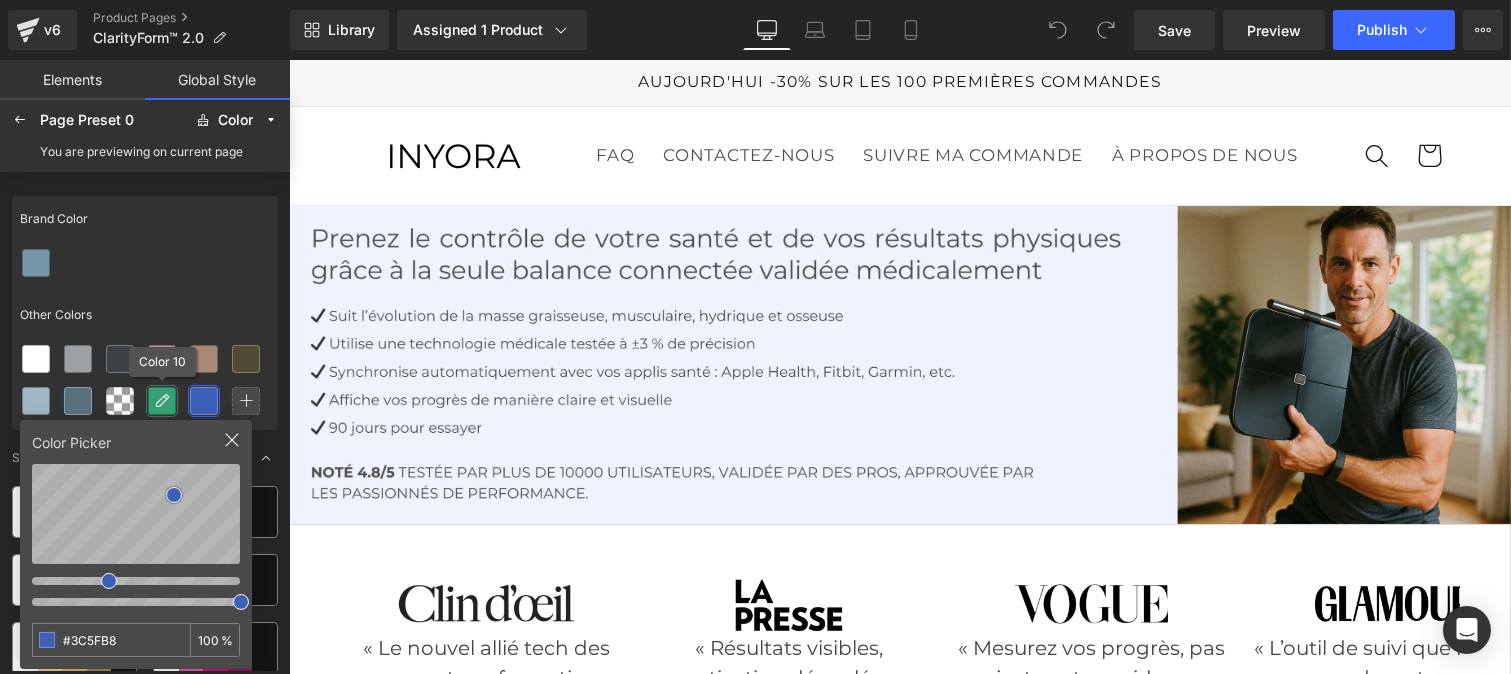 click at bounding box center [162, 401] 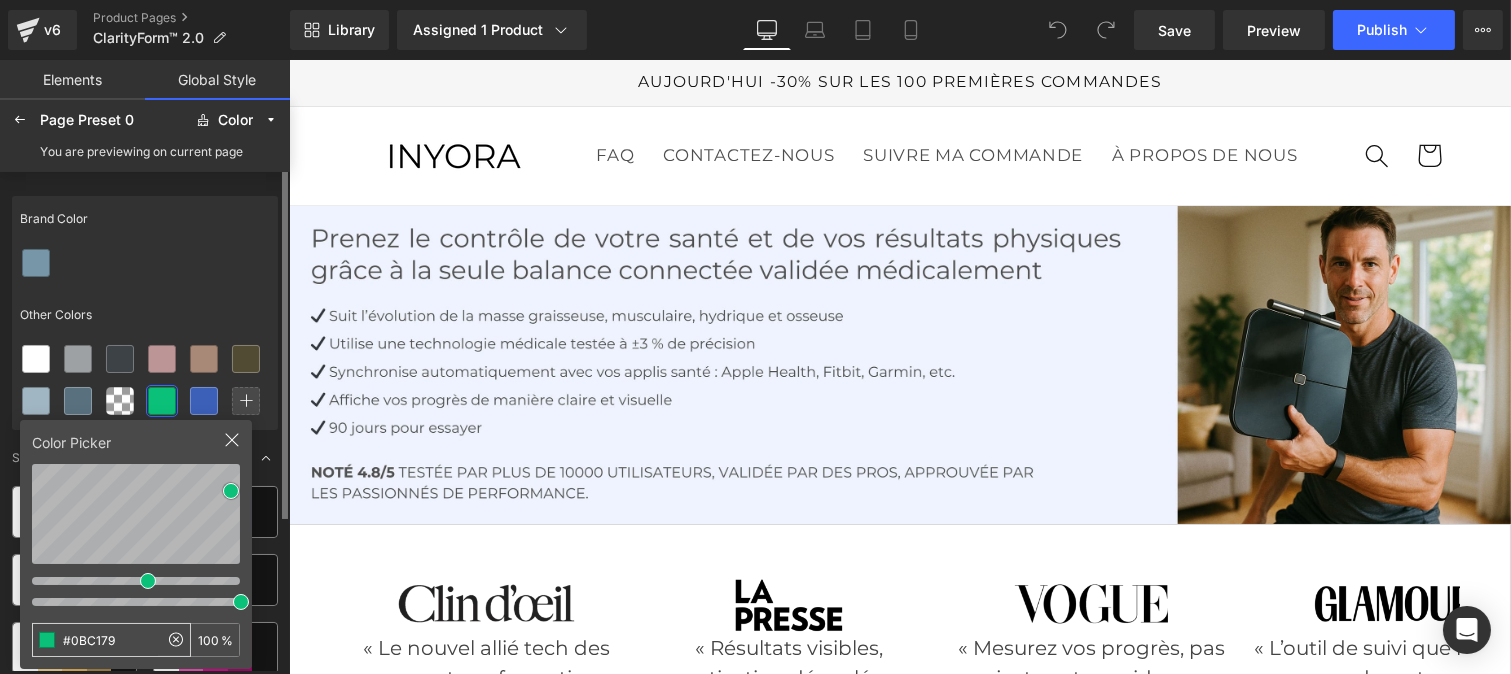 click on "#0BC179" at bounding box center (95, 640) 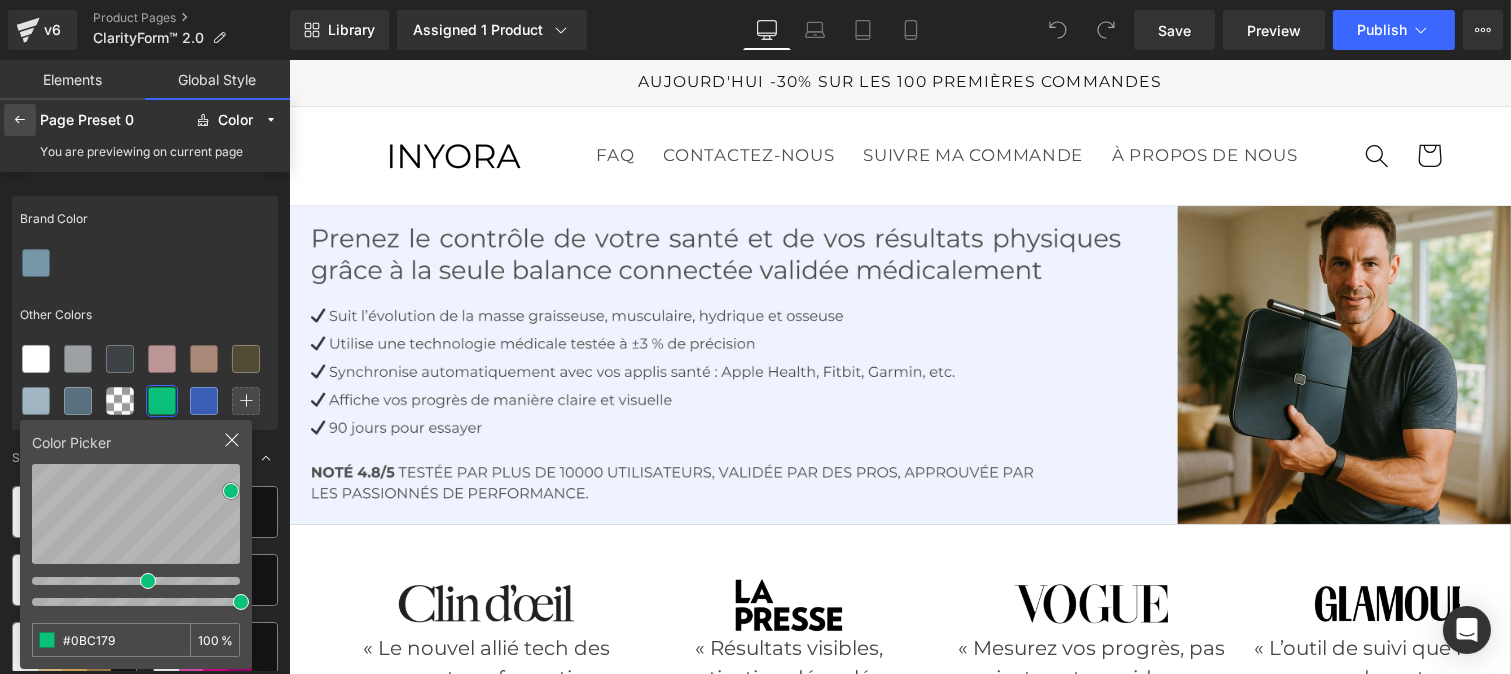 click at bounding box center (20, 120) 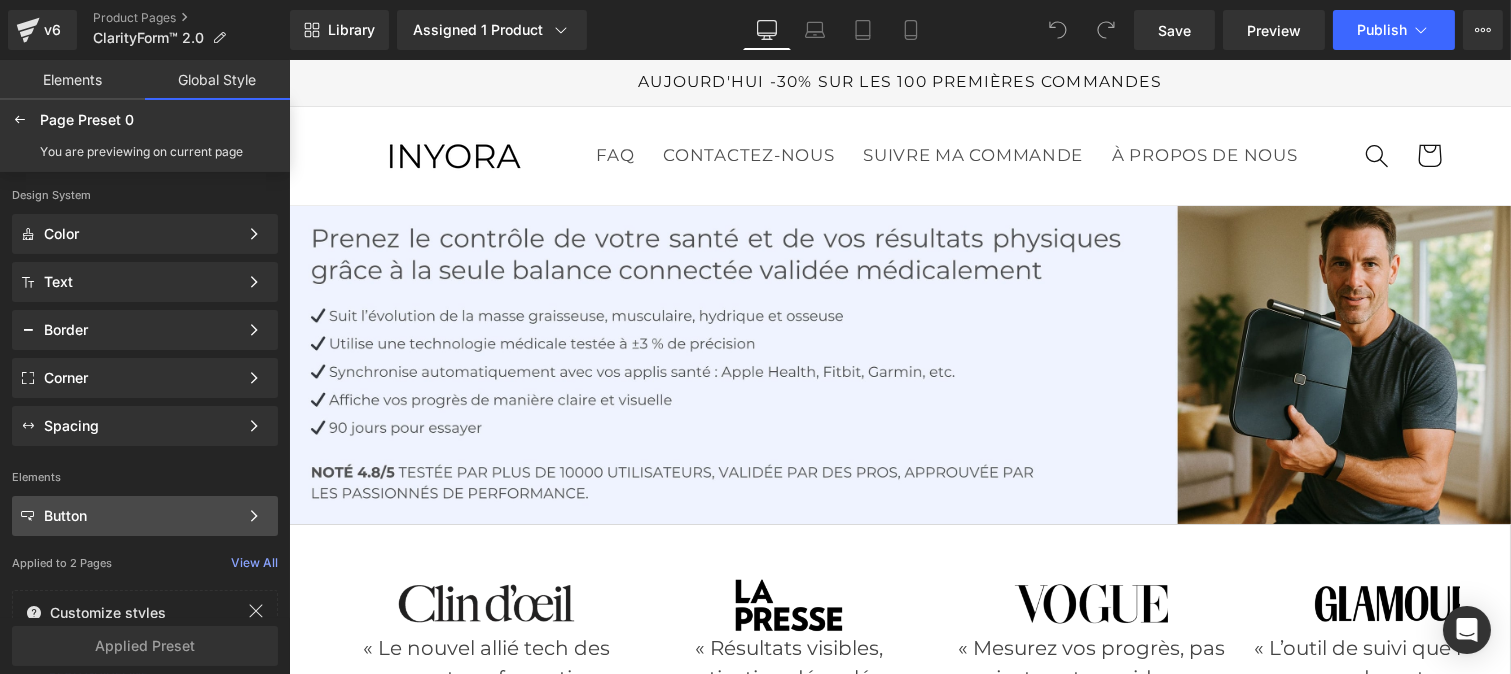 click on "Button" at bounding box center [141, 516] 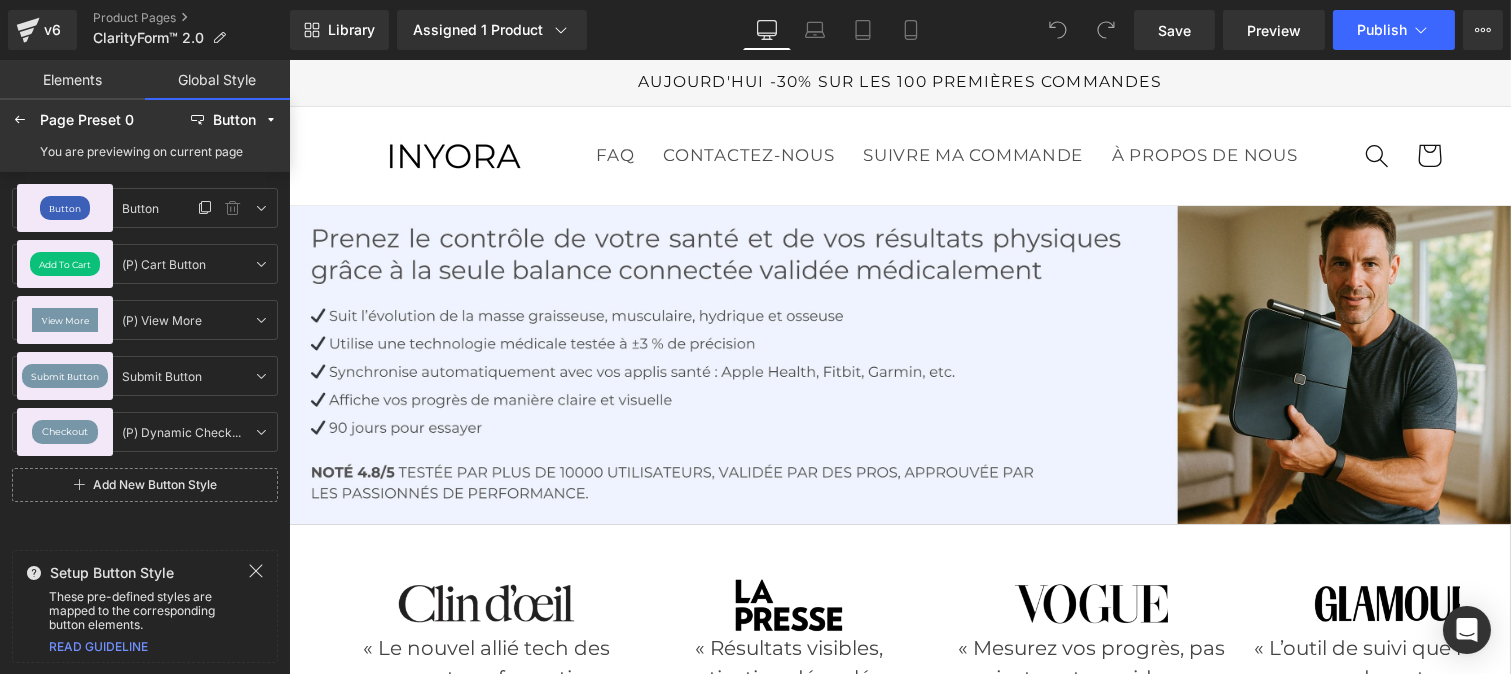 click on "Button" at bounding box center [65, 208] 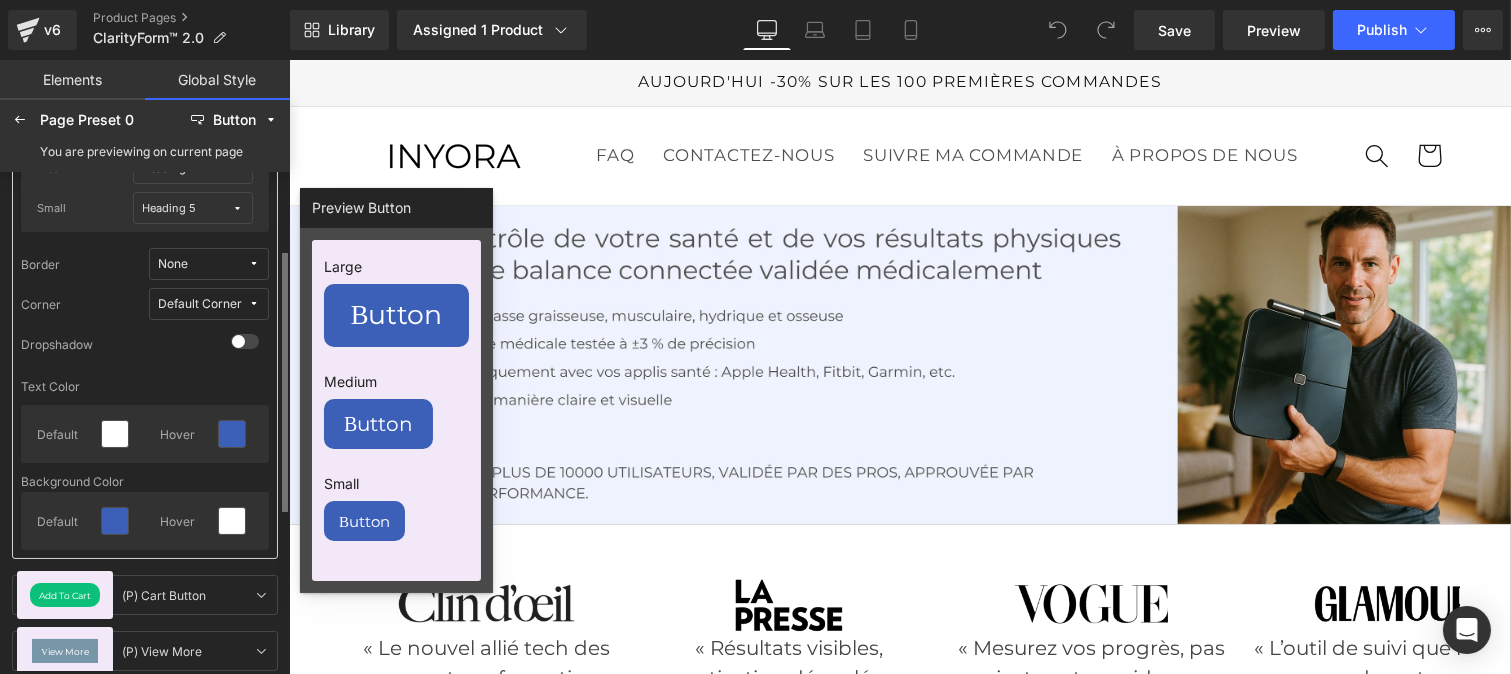 scroll, scrollTop: 0, scrollLeft: 0, axis: both 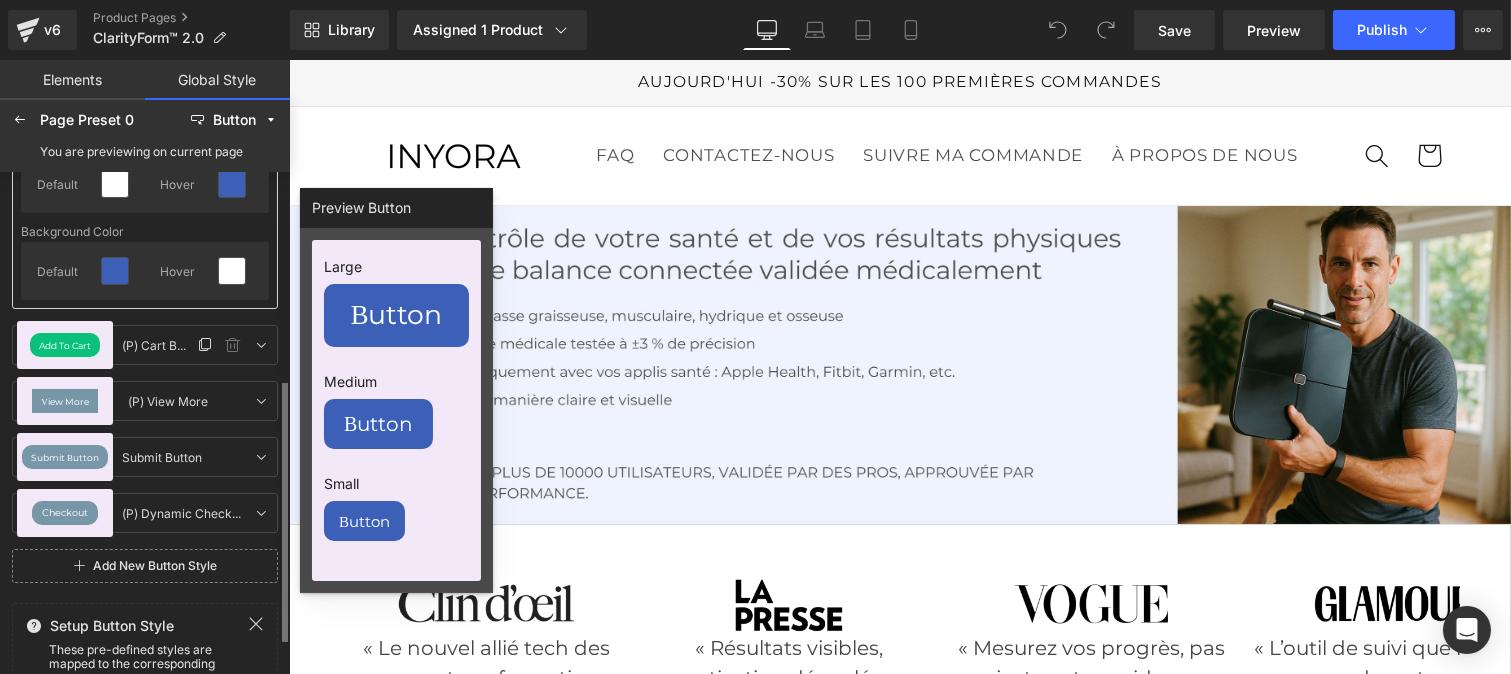 click on "Add To Cart" at bounding box center (65, 345) 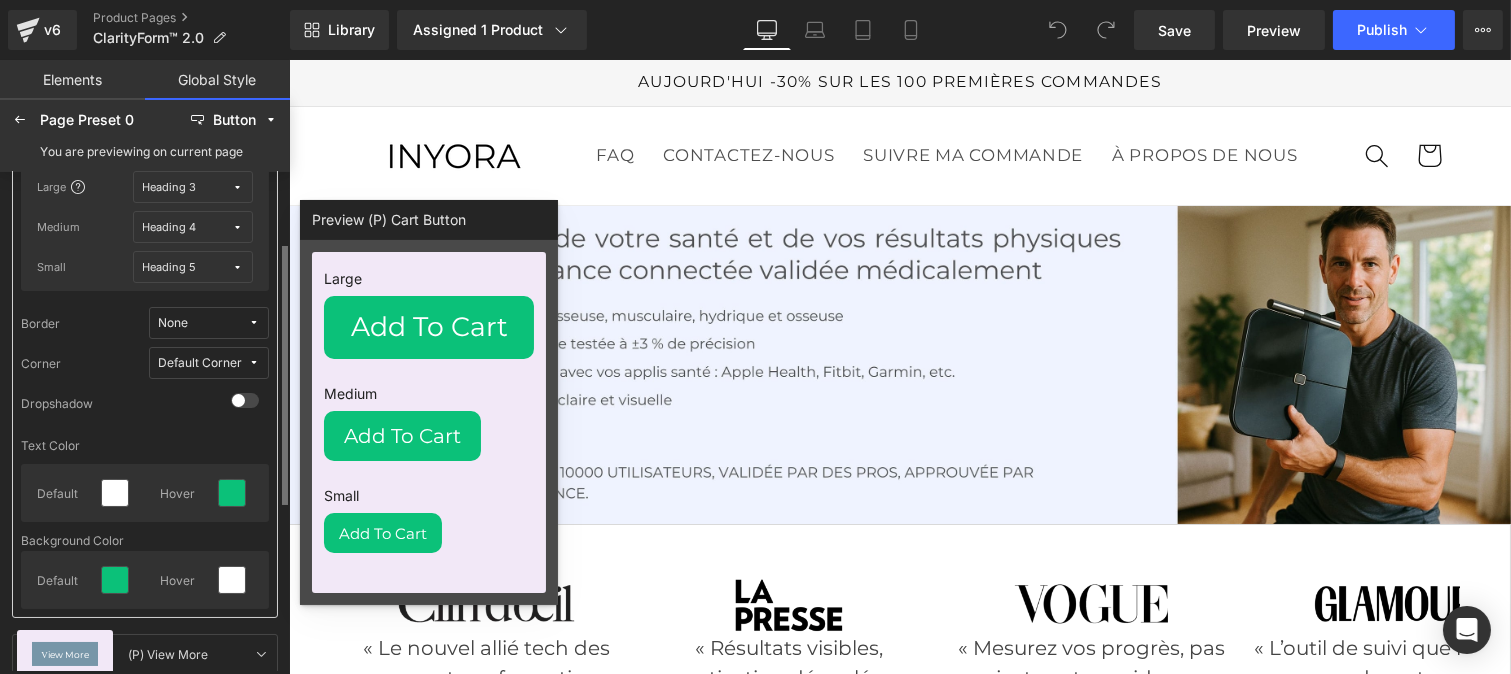 scroll, scrollTop: 148, scrollLeft: 0, axis: vertical 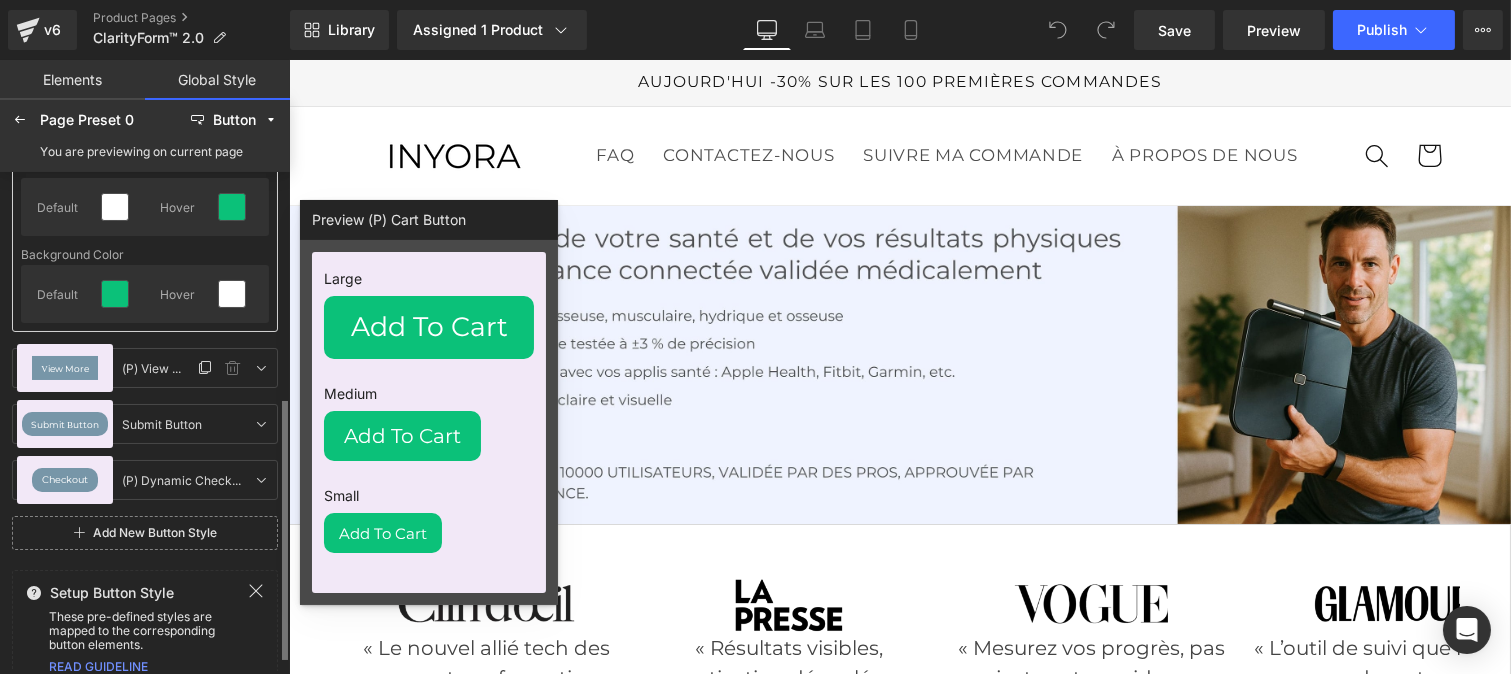 click on "View More" at bounding box center (65, 368) 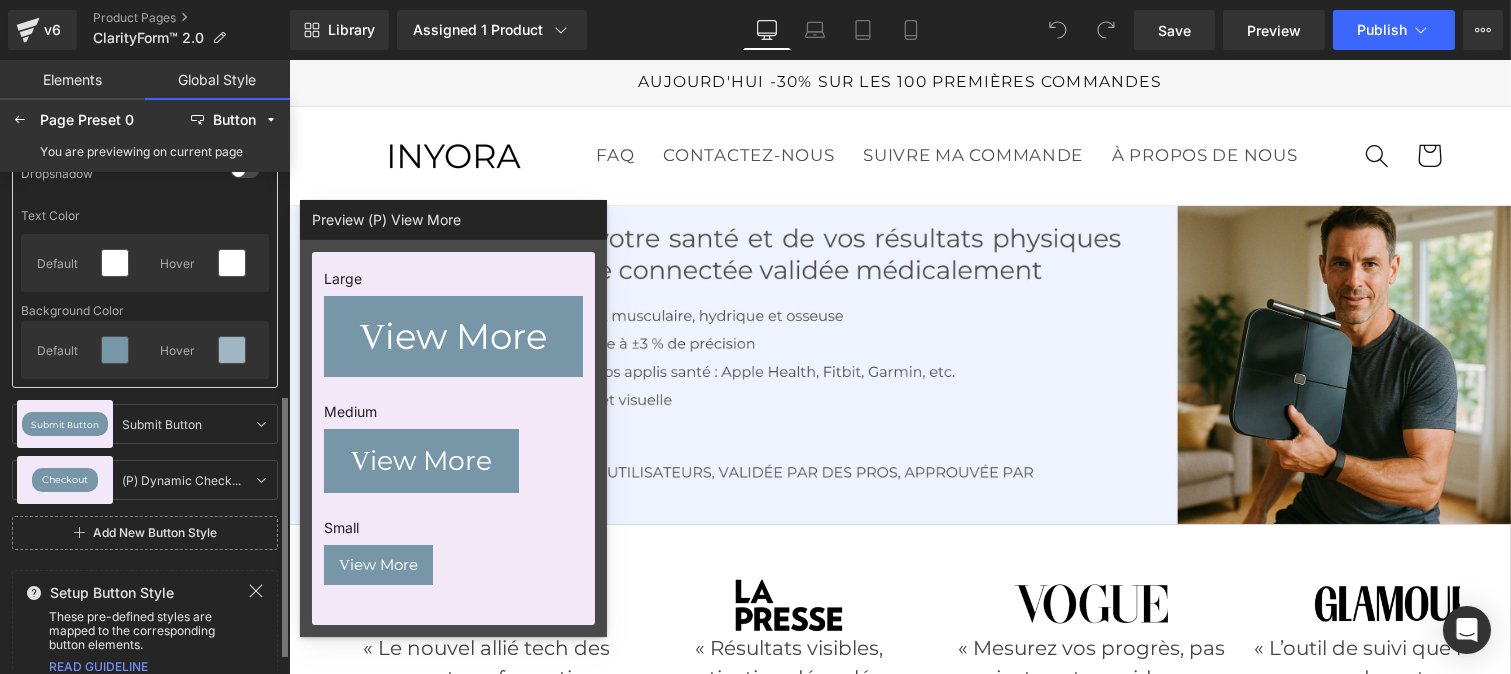 scroll, scrollTop: 438, scrollLeft: 0, axis: vertical 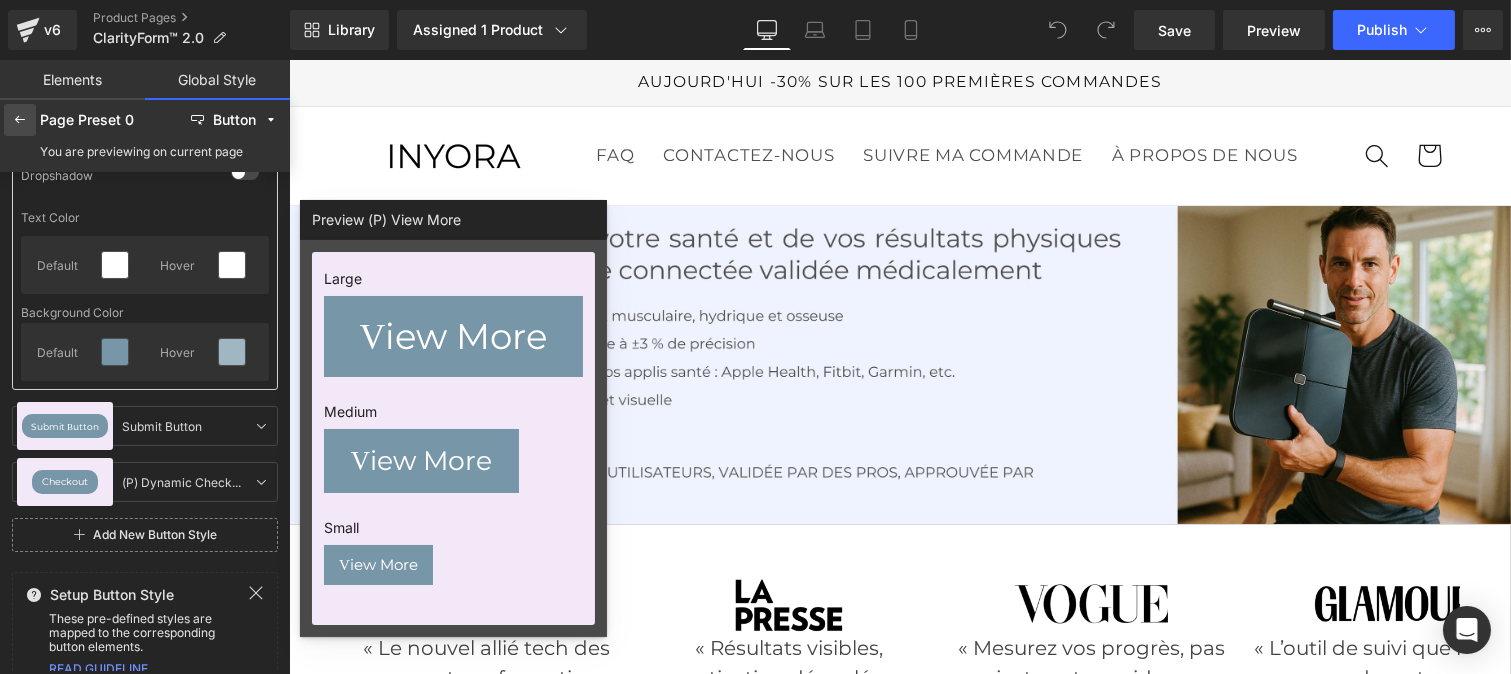 click at bounding box center [20, 120] 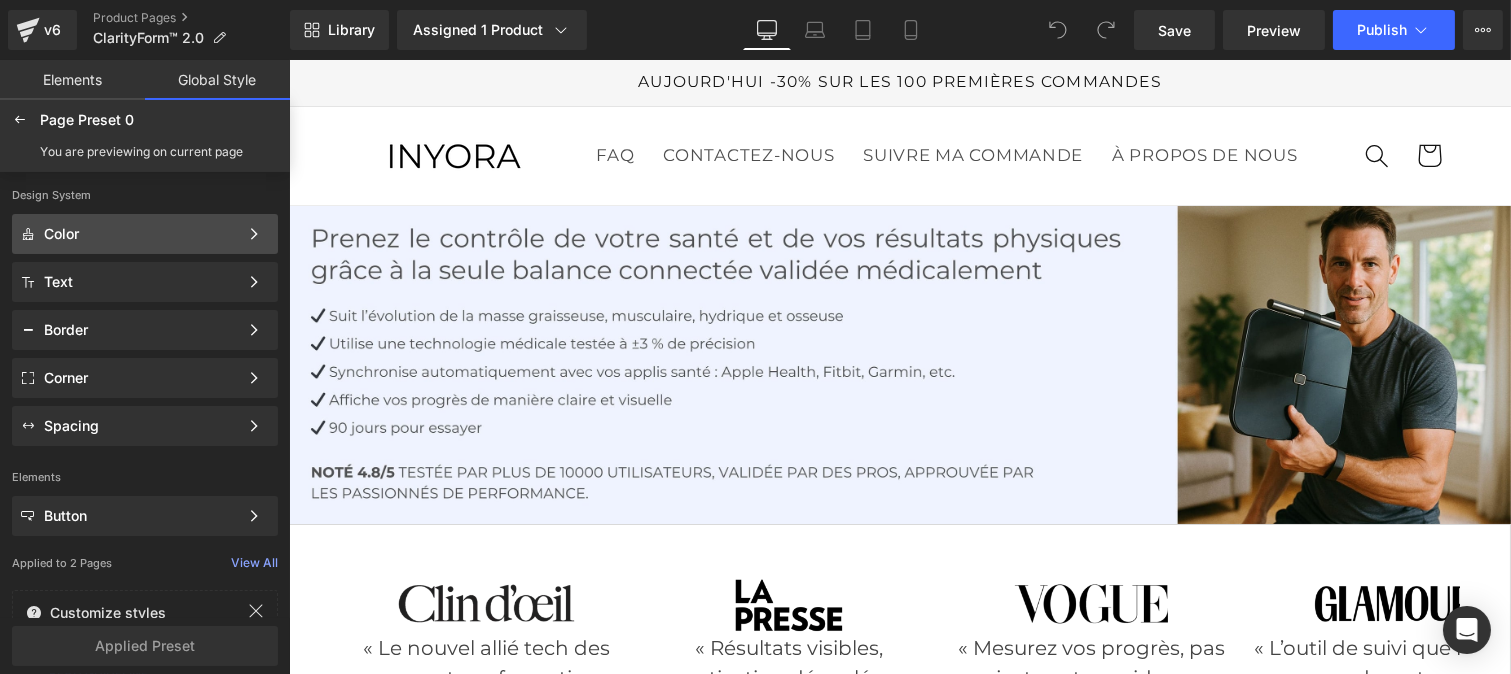 click on "Color" at bounding box center [141, 234] 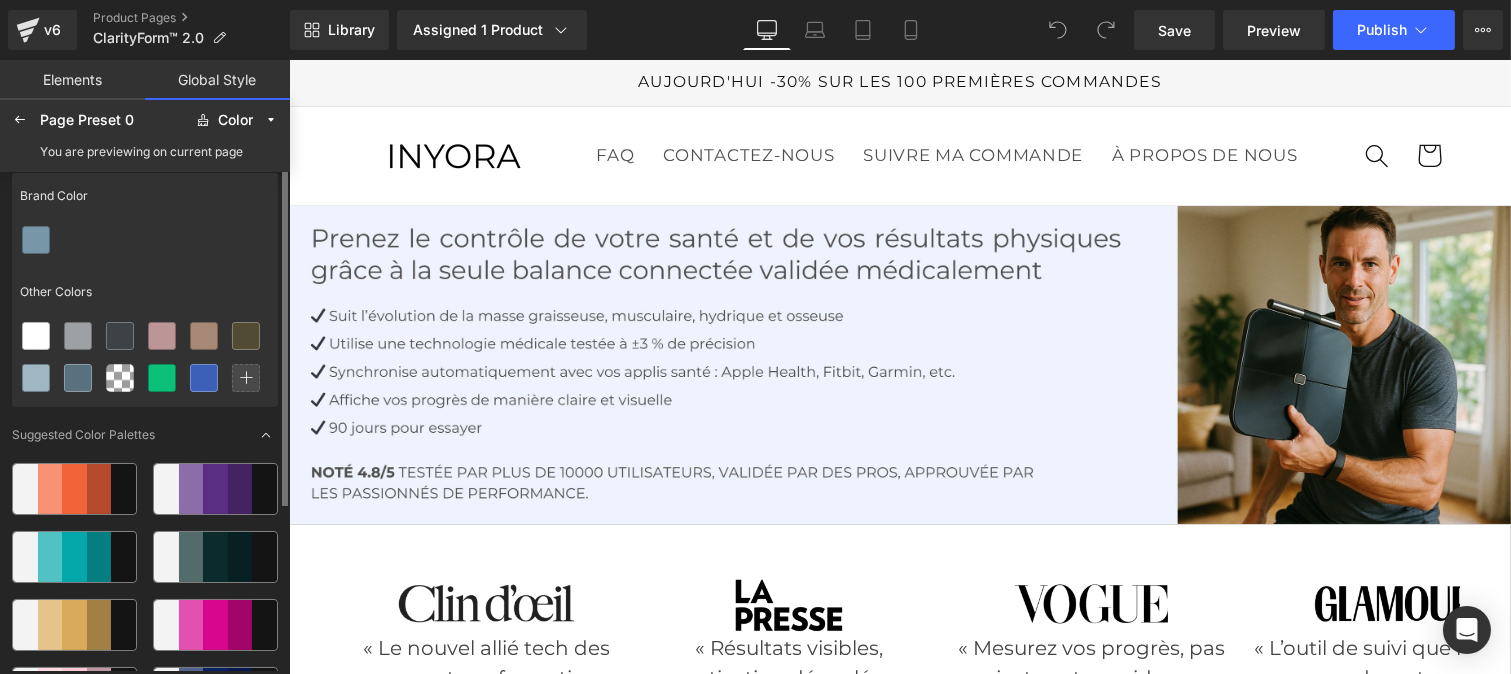 scroll, scrollTop: 0, scrollLeft: 0, axis: both 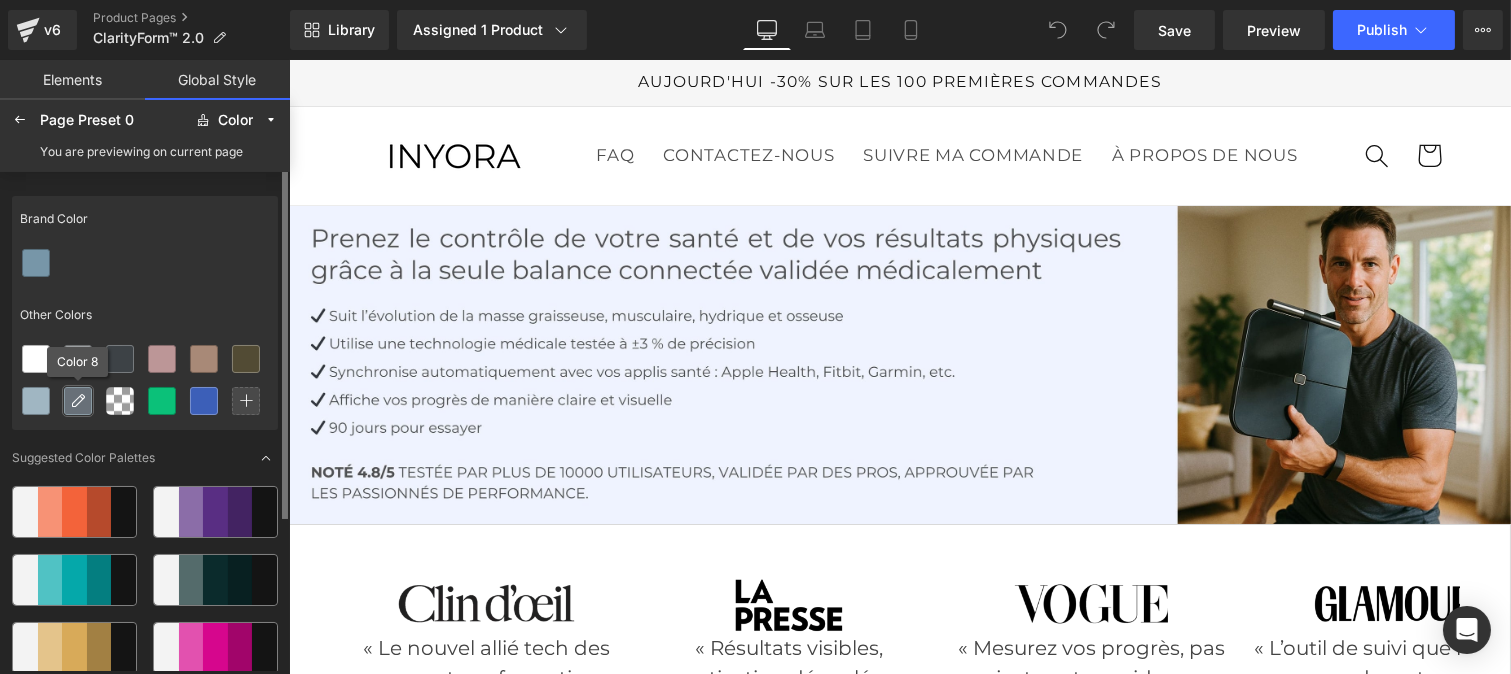 click at bounding box center [78, 401] 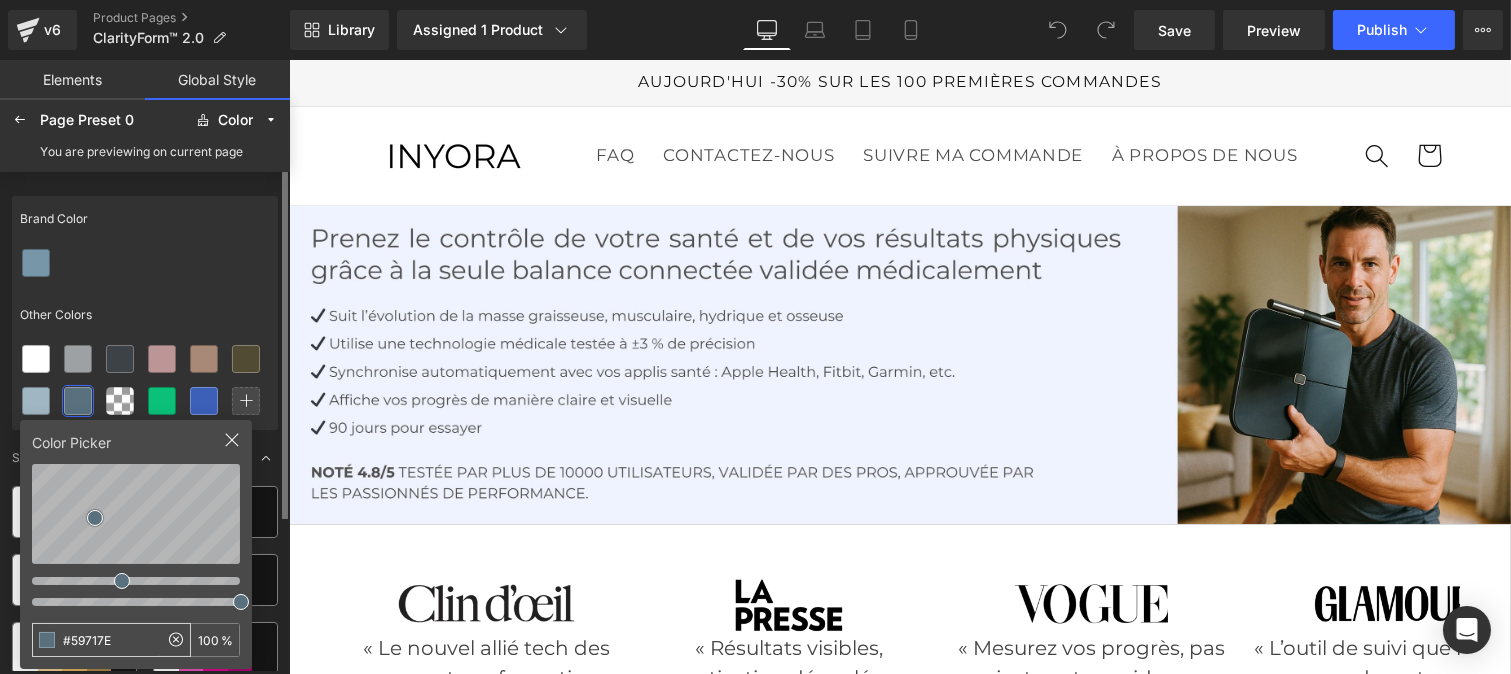 click on "#59717E" at bounding box center [95, 640] 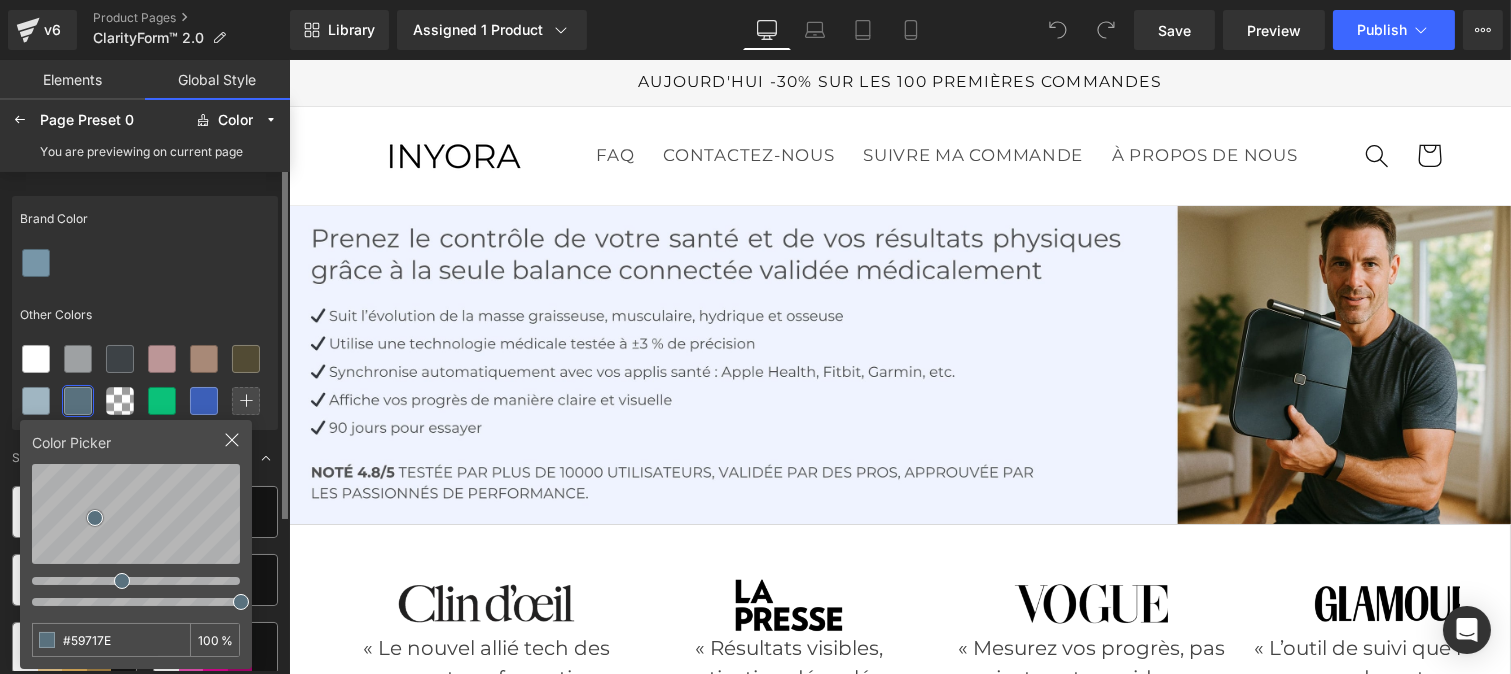 click at bounding box center (145, 263) 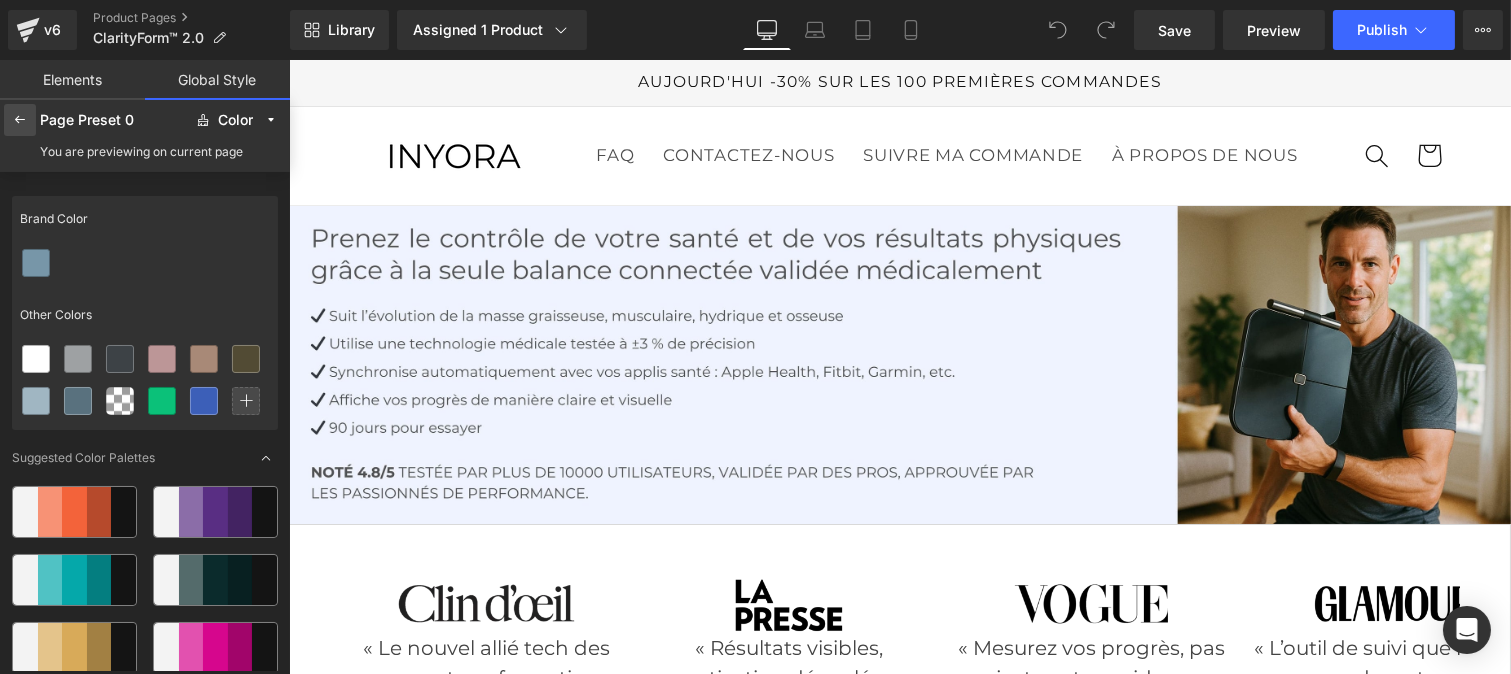click at bounding box center [20, 120] 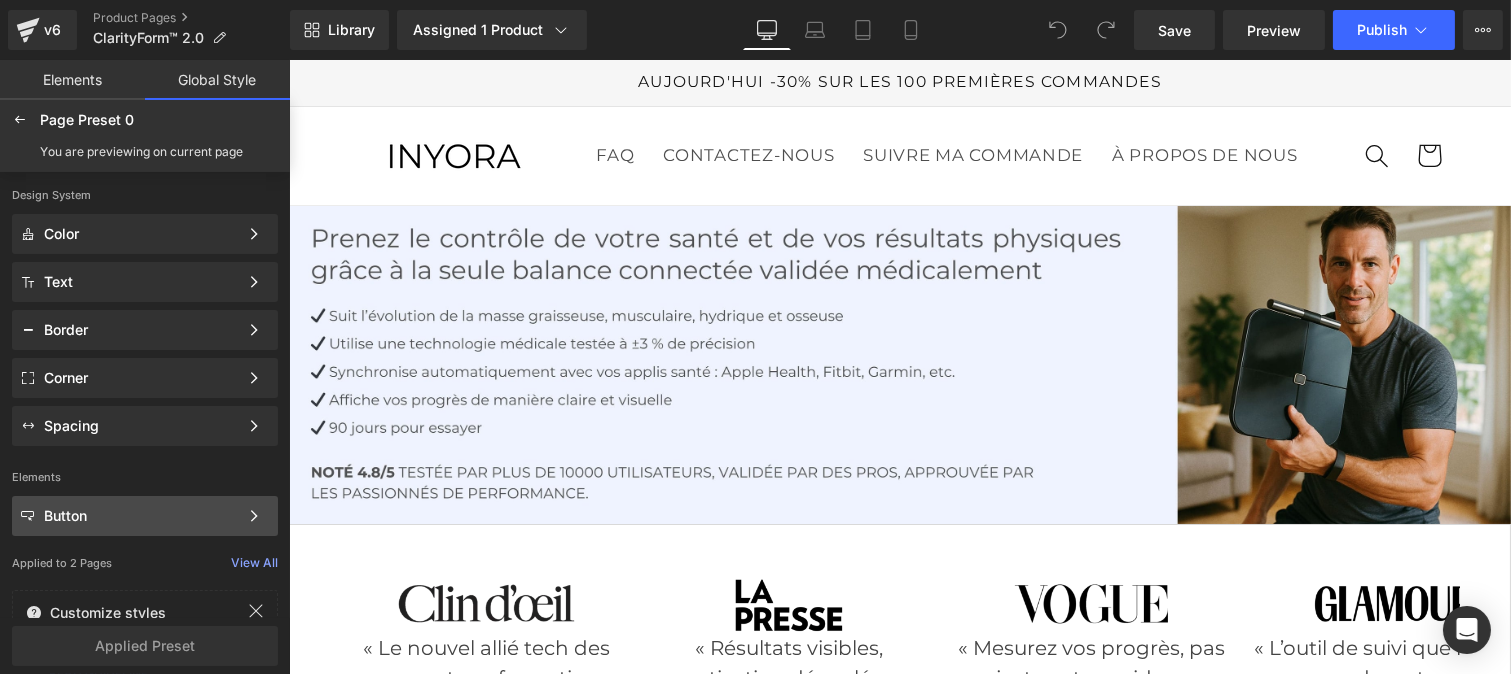 click on "Button" at bounding box center (141, 516) 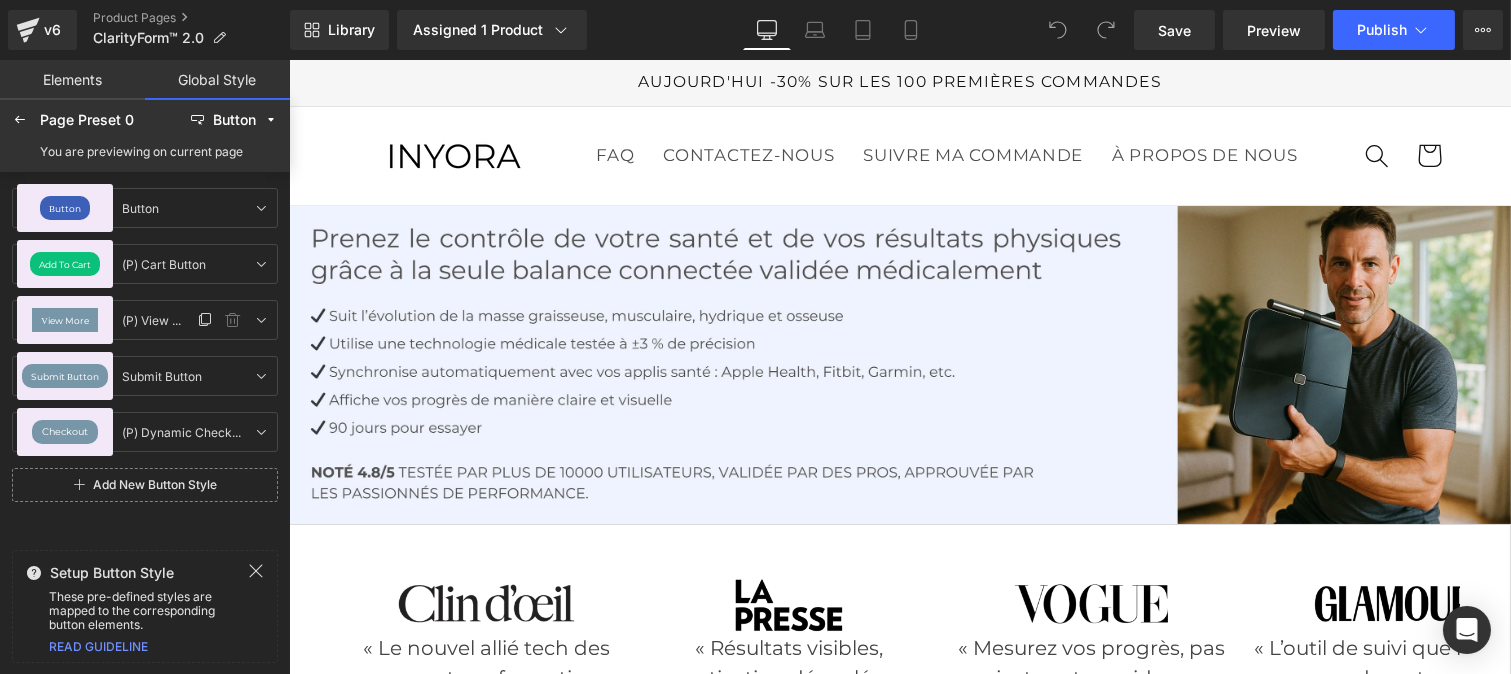 click on "View More" 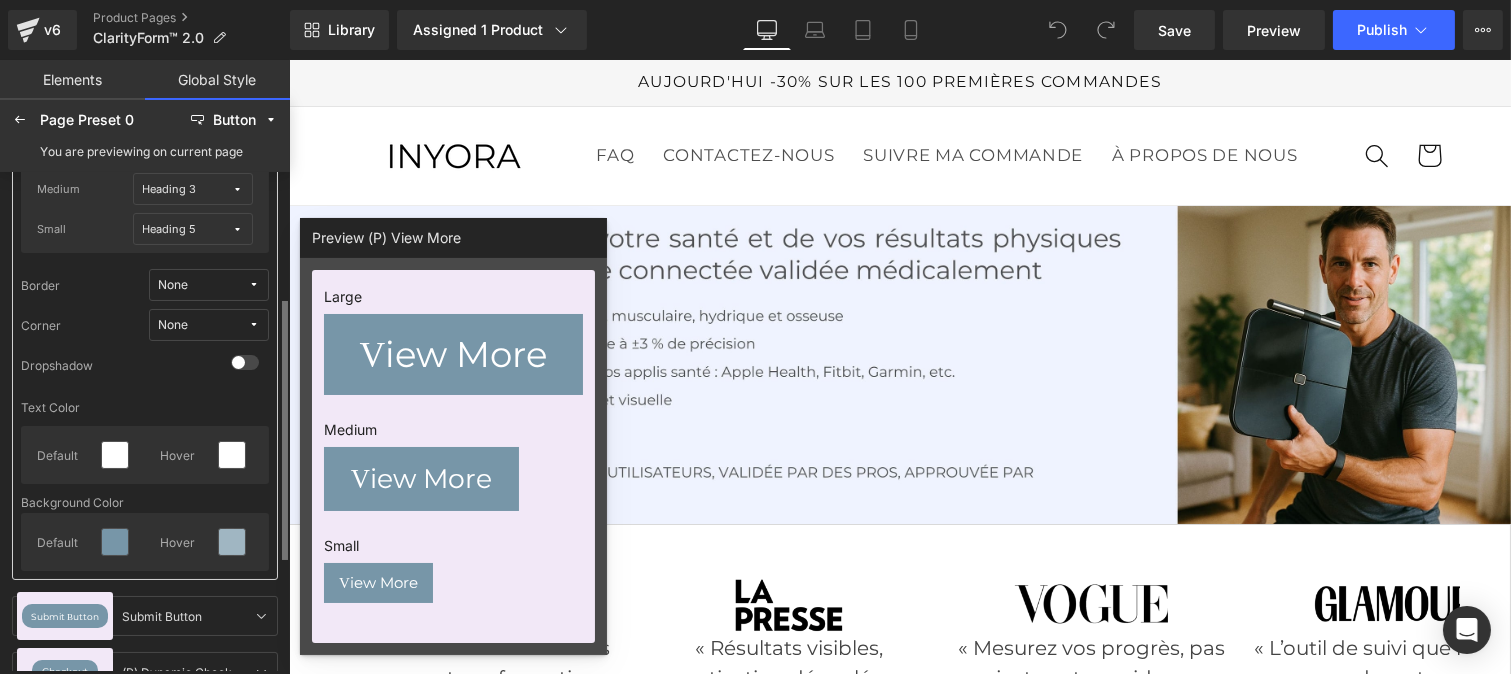 scroll, scrollTop: 250, scrollLeft: 0, axis: vertical 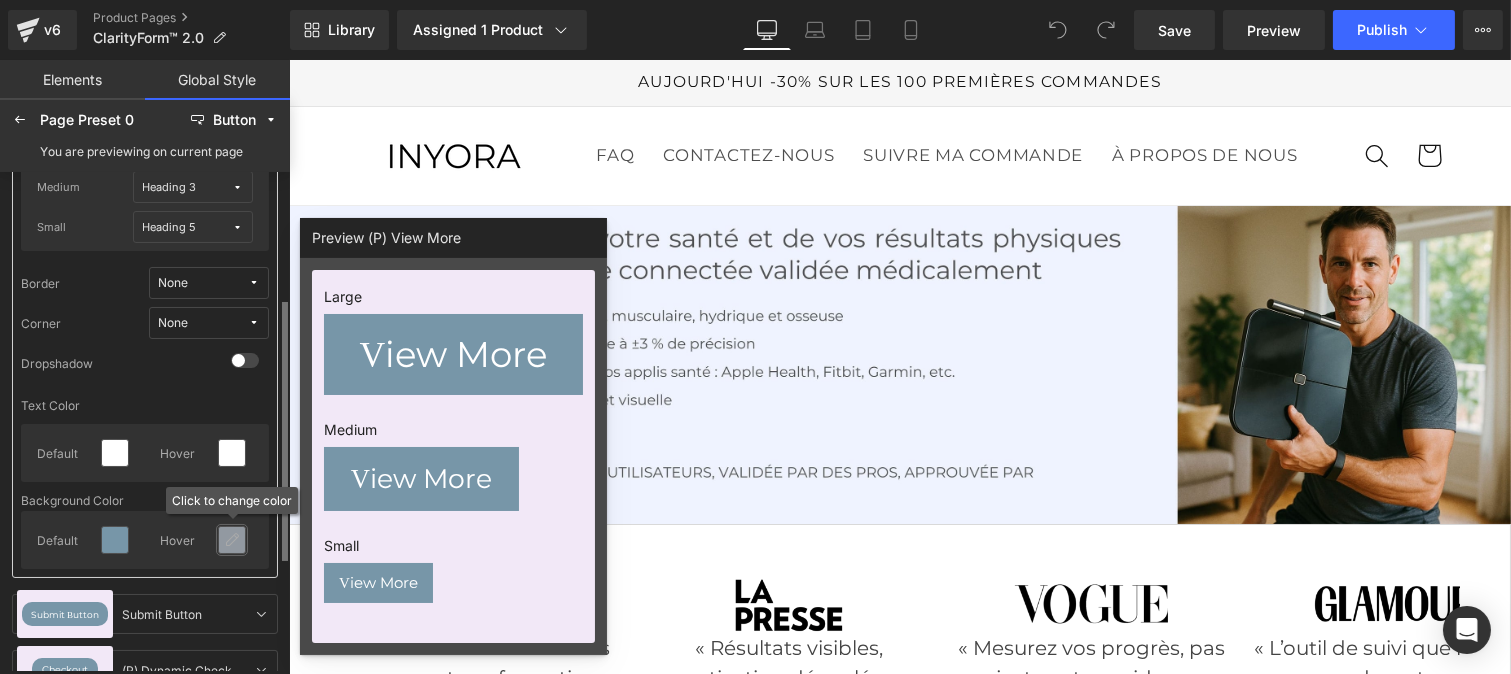 click at bounding box center (232, 540) 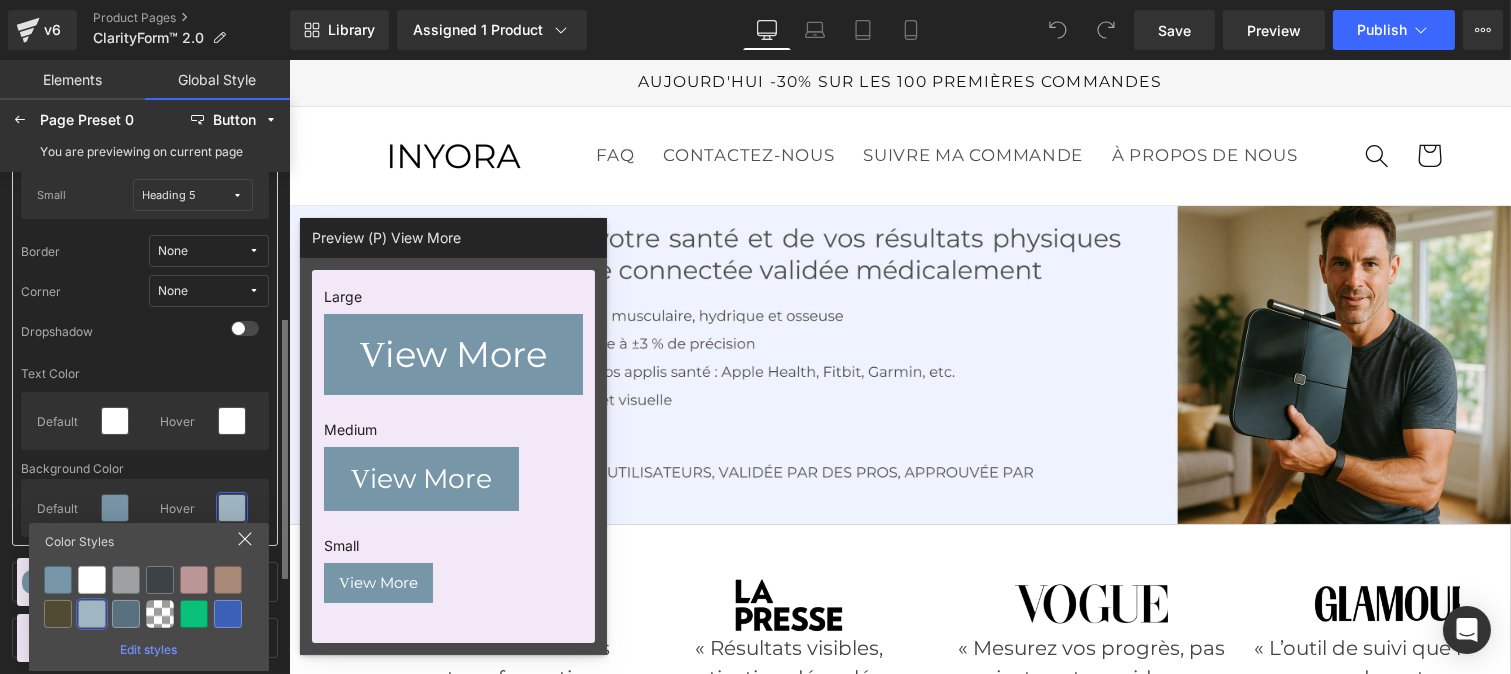 scroll, scrollTop: 283, scrollLeft: 0, axis: vertical 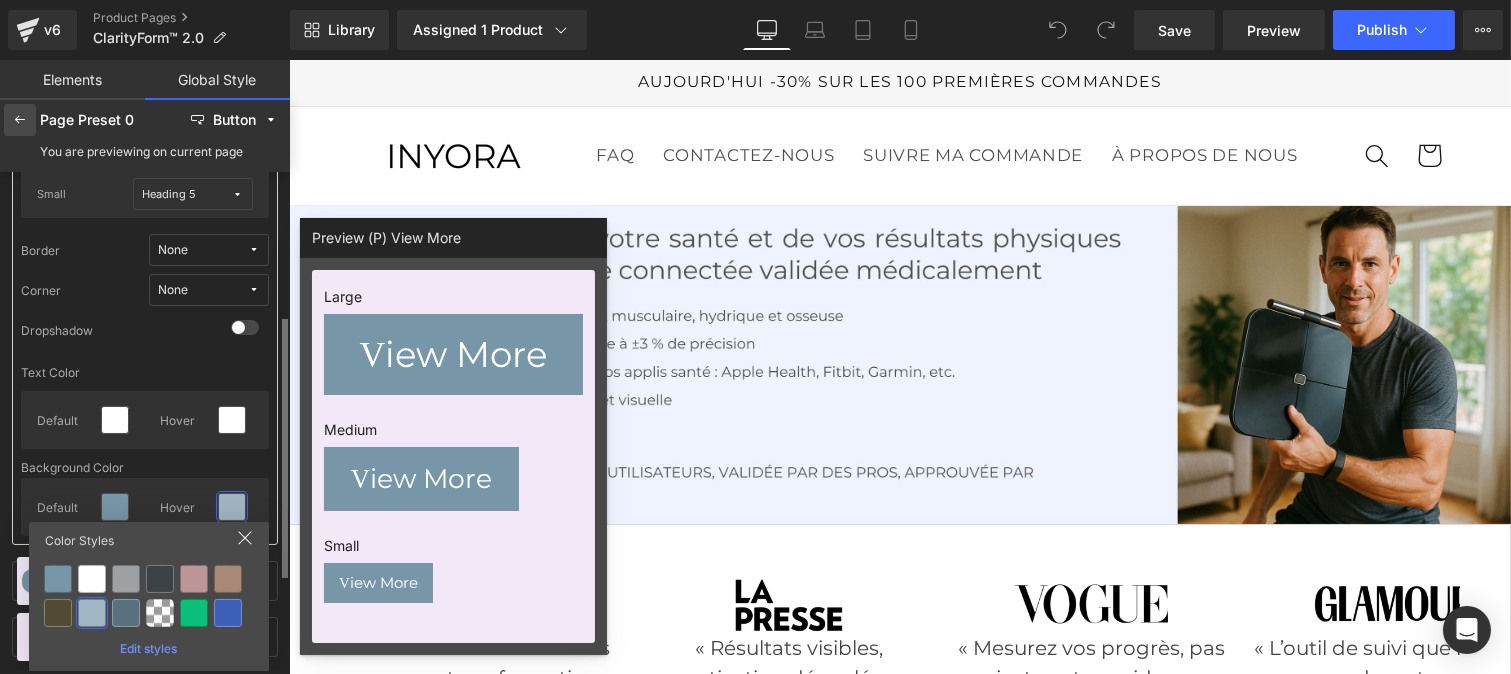 click at bounding box center [20, 120] 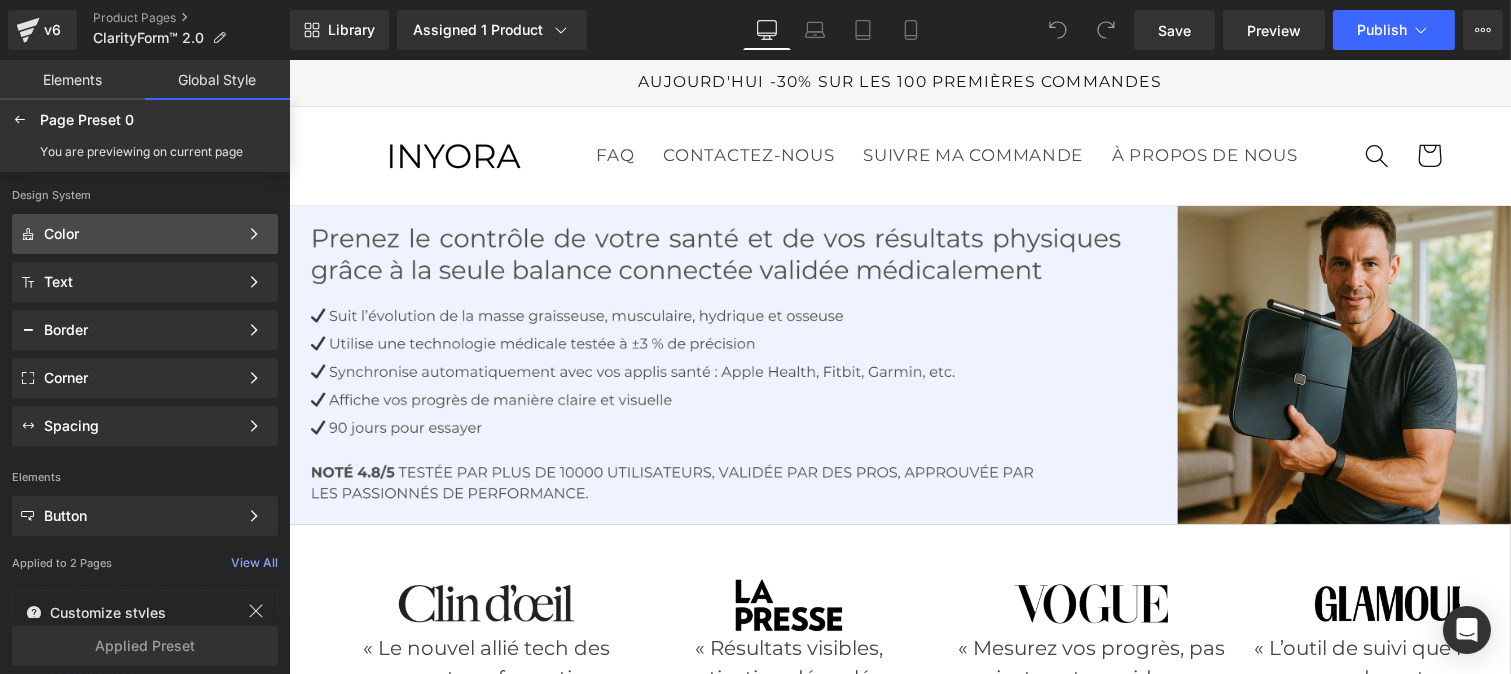 click on "Color" at bounding box center (141, 234) 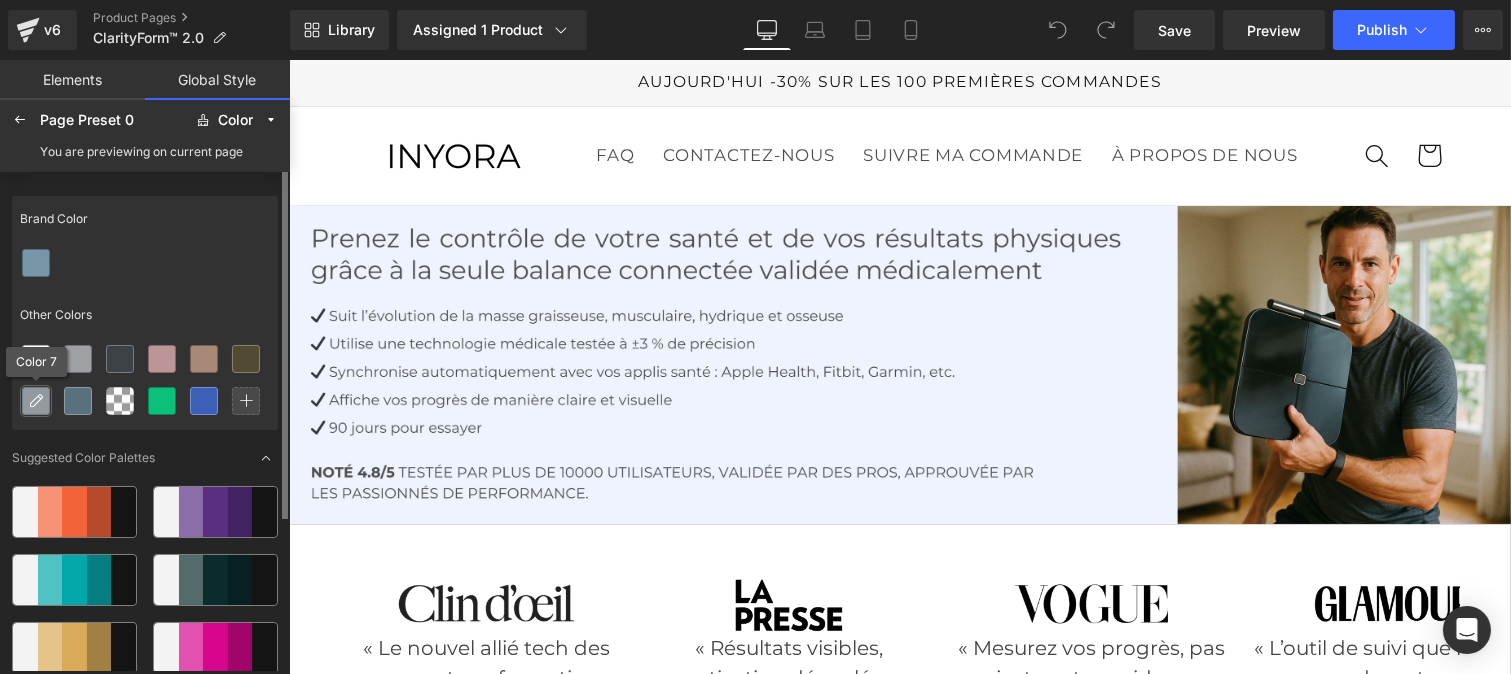 click at bounding box center [36, 401] 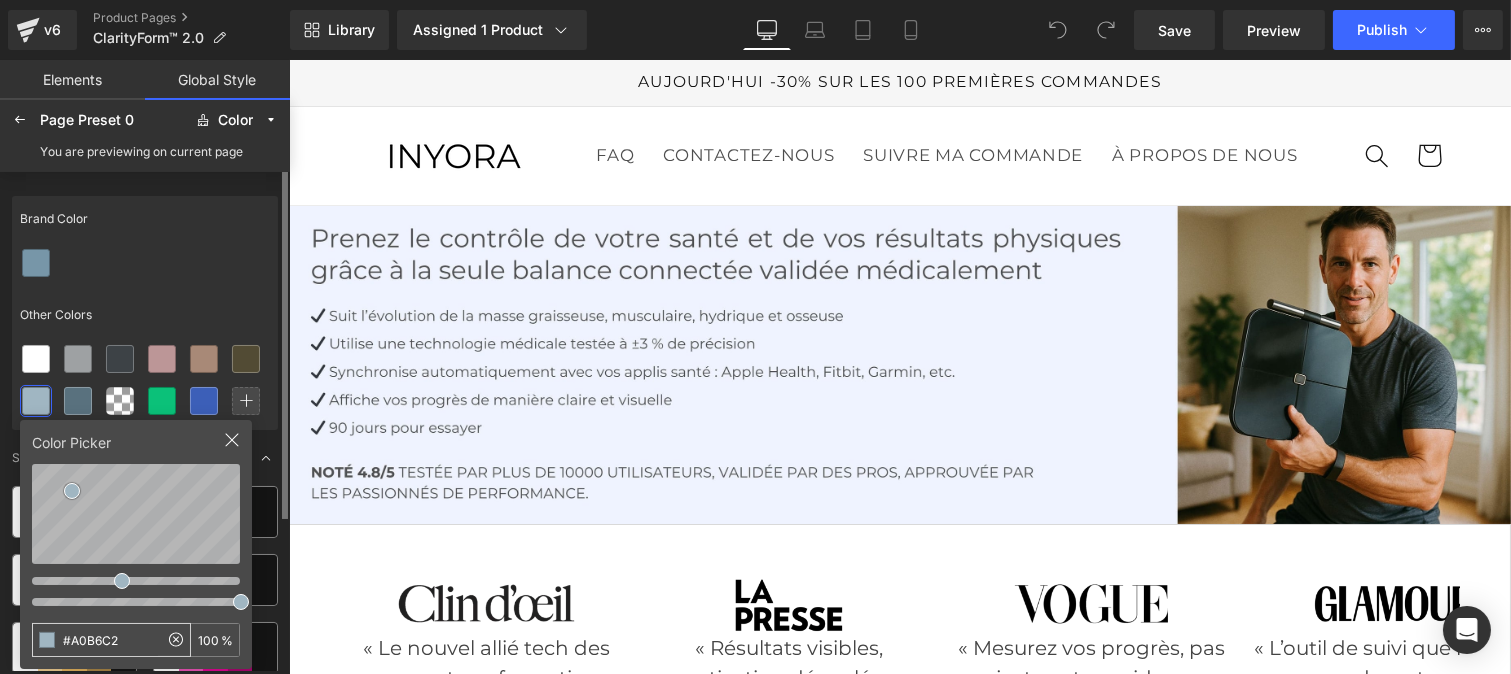 click on "#A0B6C2" at bounding box center [95, 640] 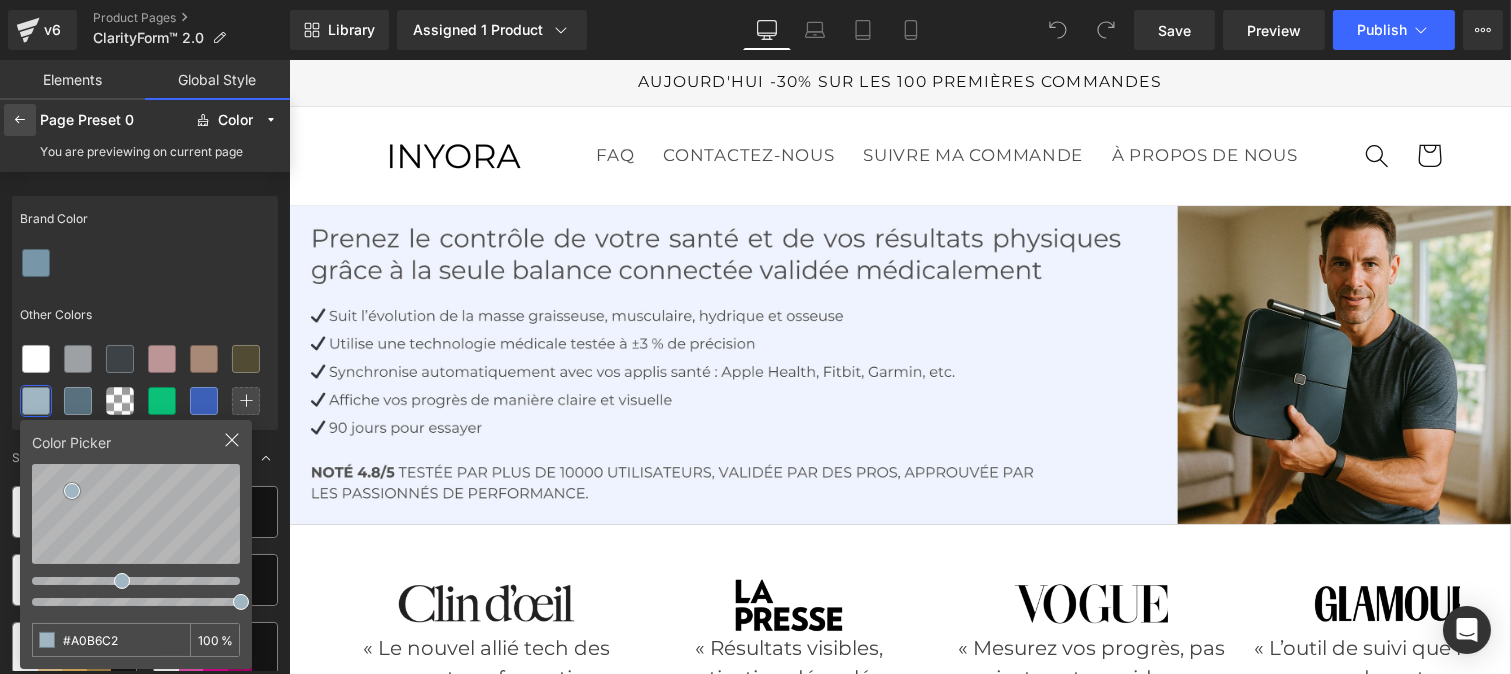 click at bounding box center (20, 120) 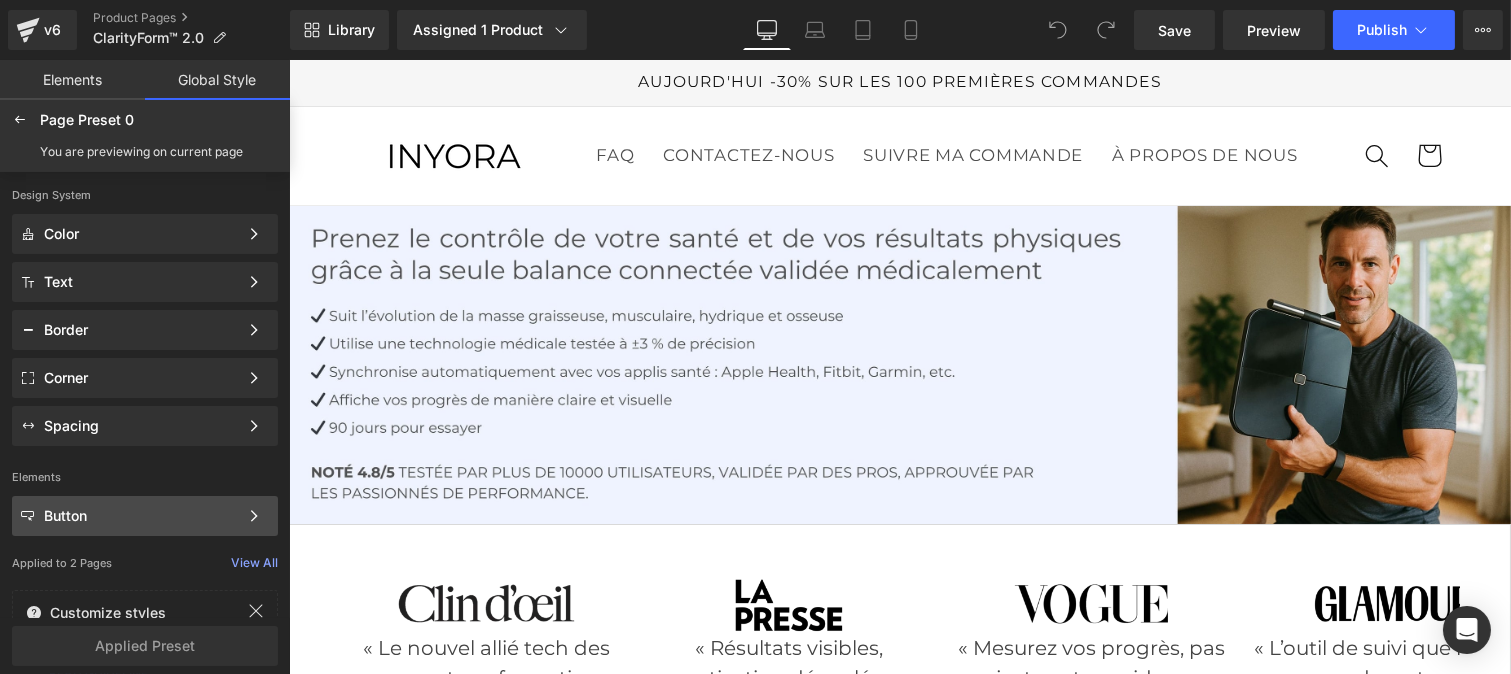 click on "Button Color Style Define a color palette and apply it to your pages 1 of 3 Next" 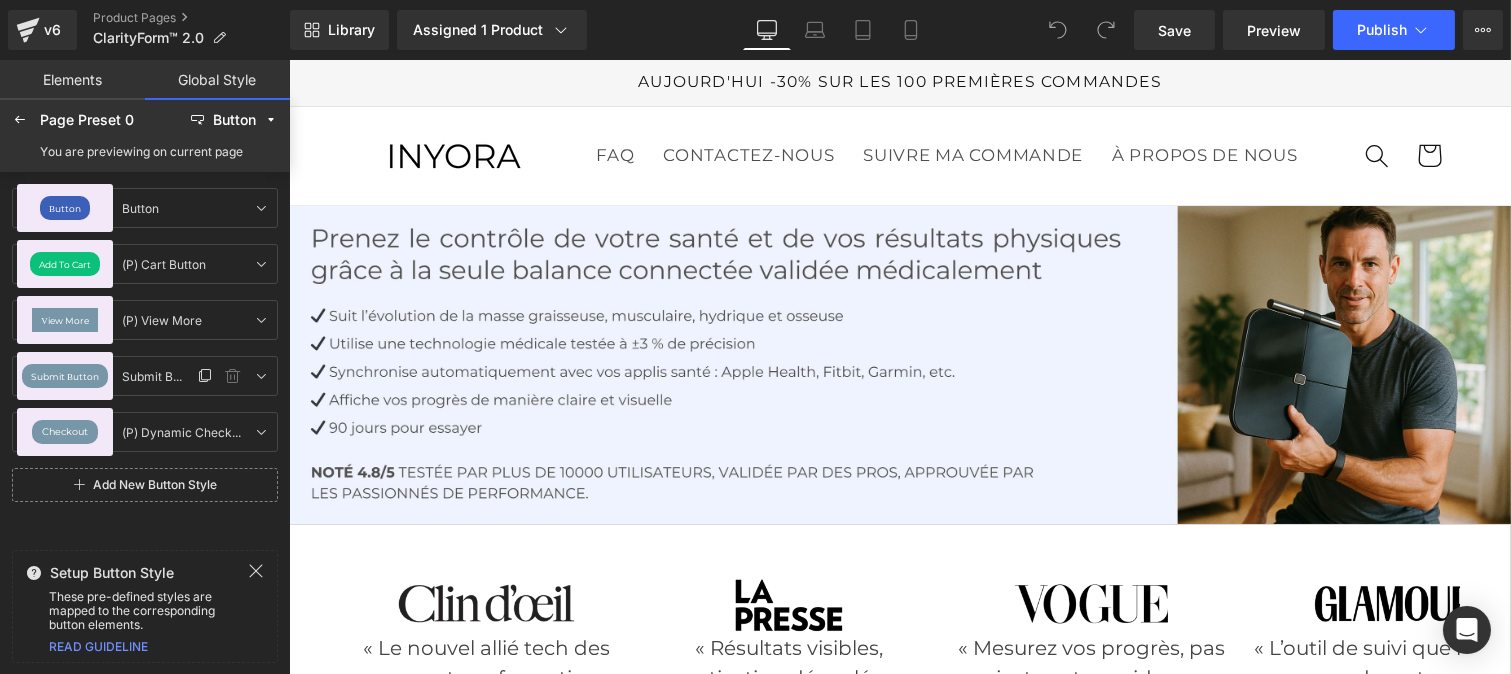 click on "Submit Button" at bounding box center (65, 376) 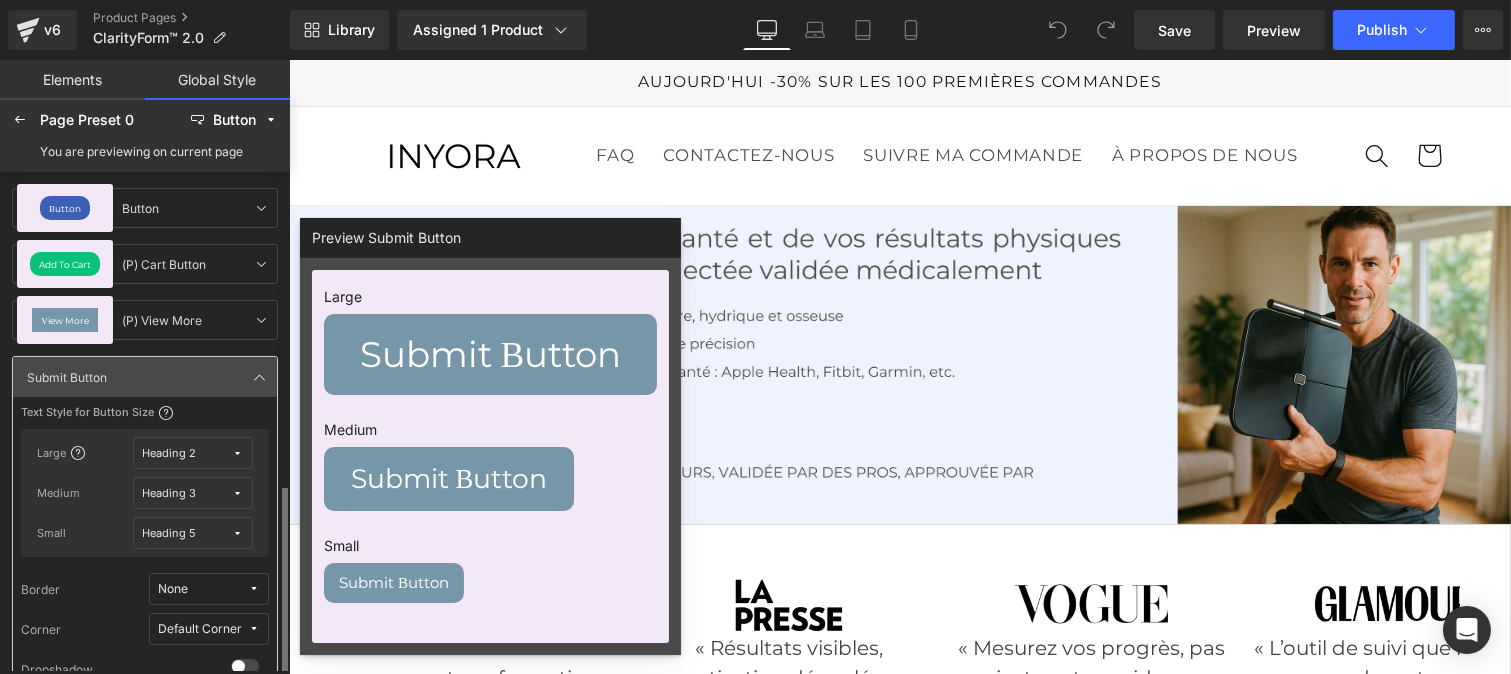 scroll, scrollTop: 231, scrollLeft: 0, axis: vertical 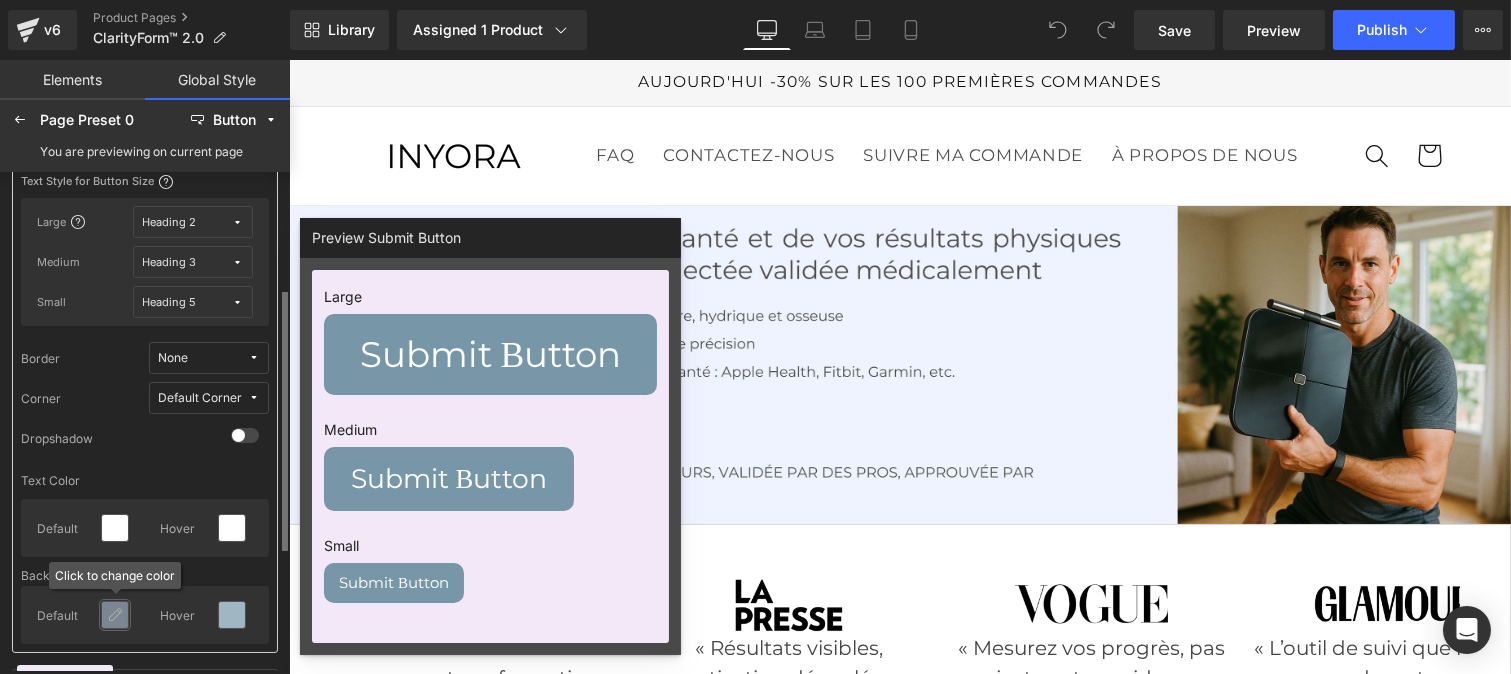 click at bounding box center [115, 615] 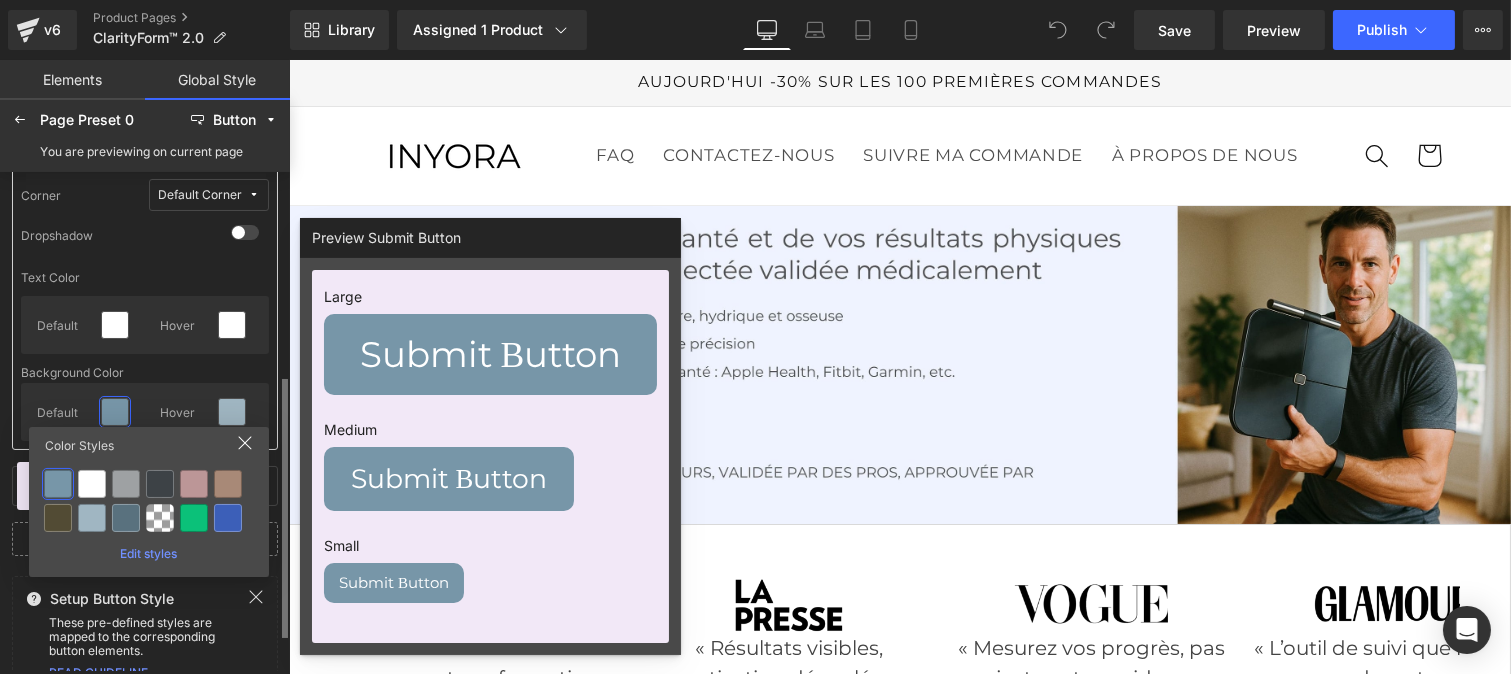 scroll, scrollTop: 438, scrollLeft: 0, axis: vertical 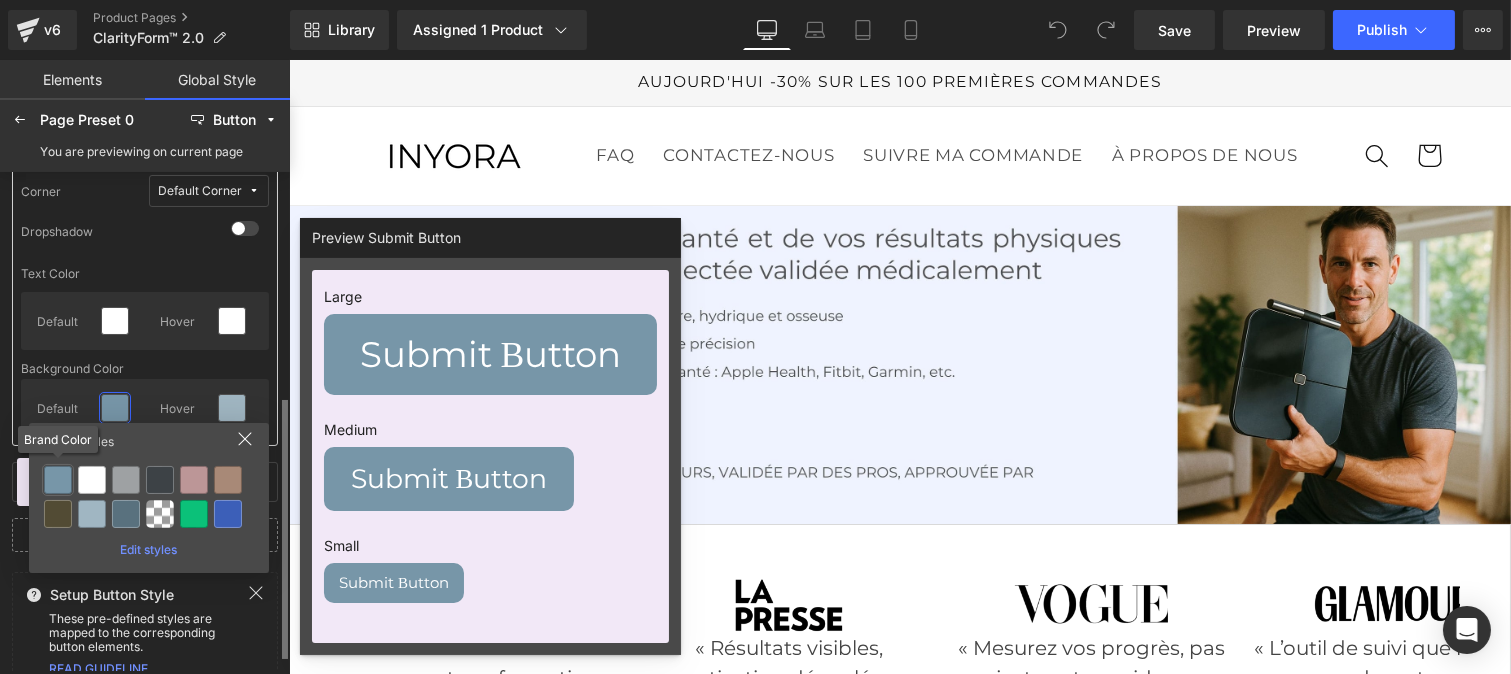 click at bounding box center [58, 480] 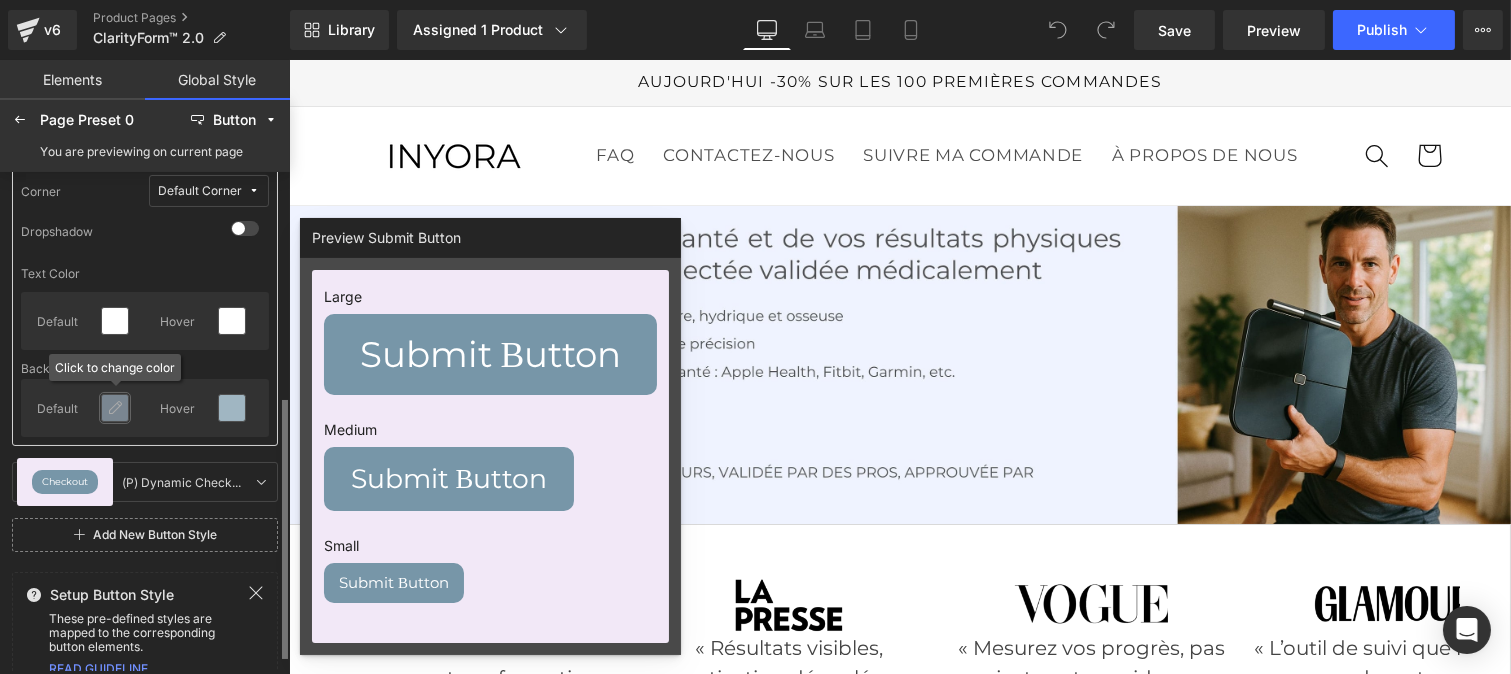 click at bounding box center [115, 408] 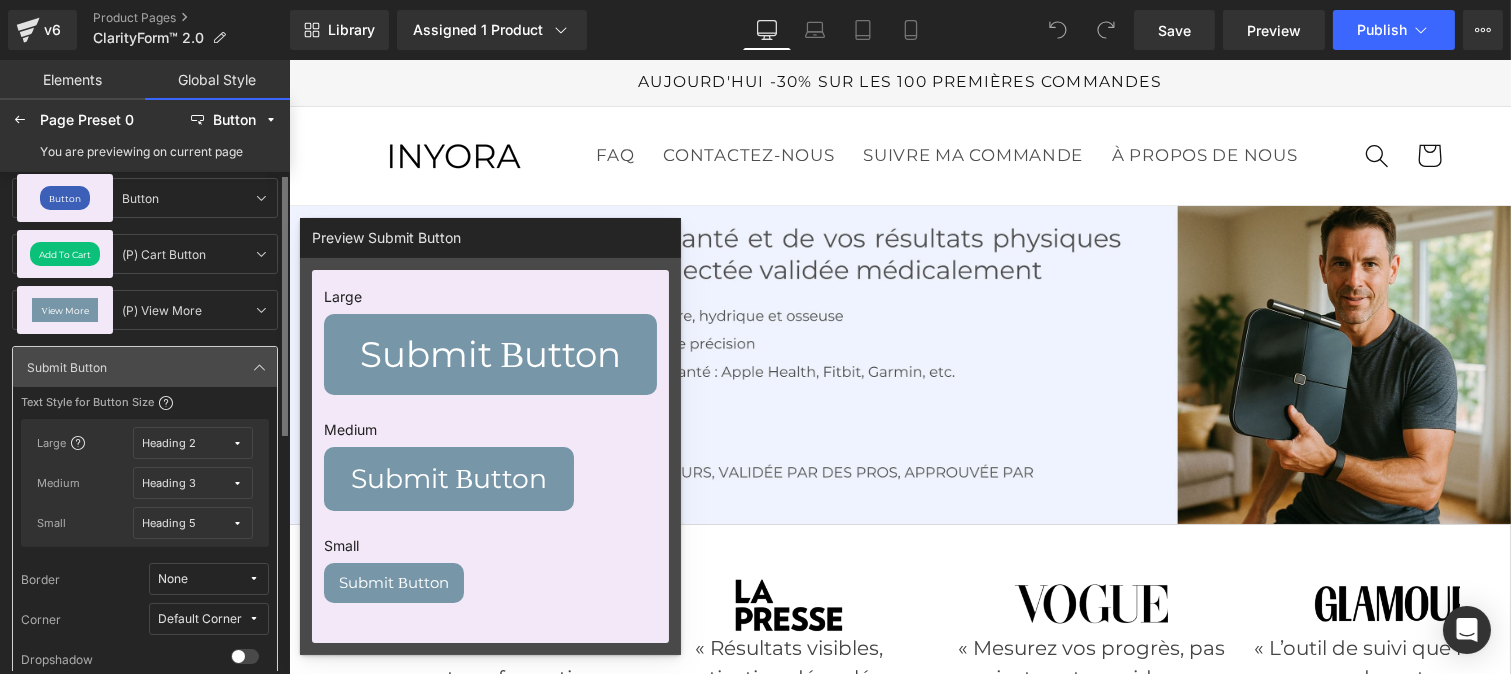 scroll, scrollTop: 0, scrollLeft: 0, axis: both 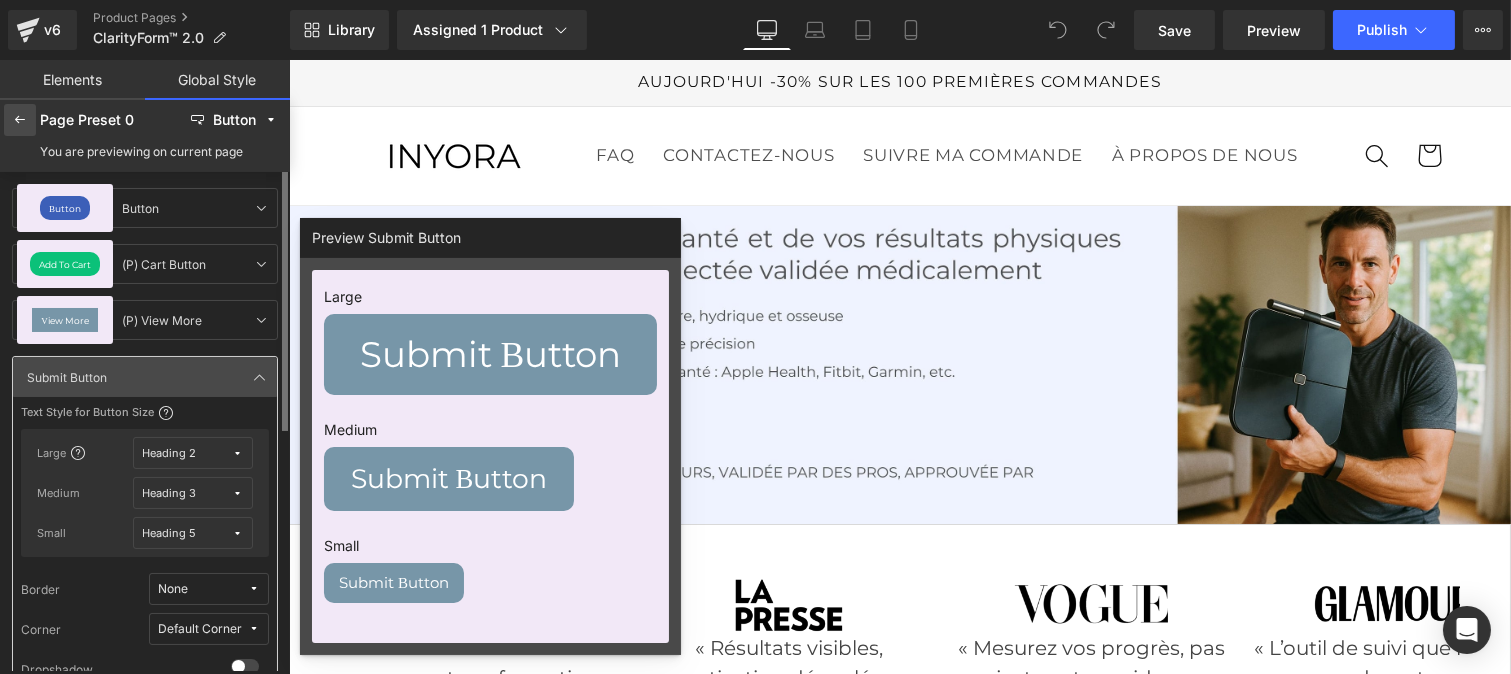click at bounding box center [20, 120] 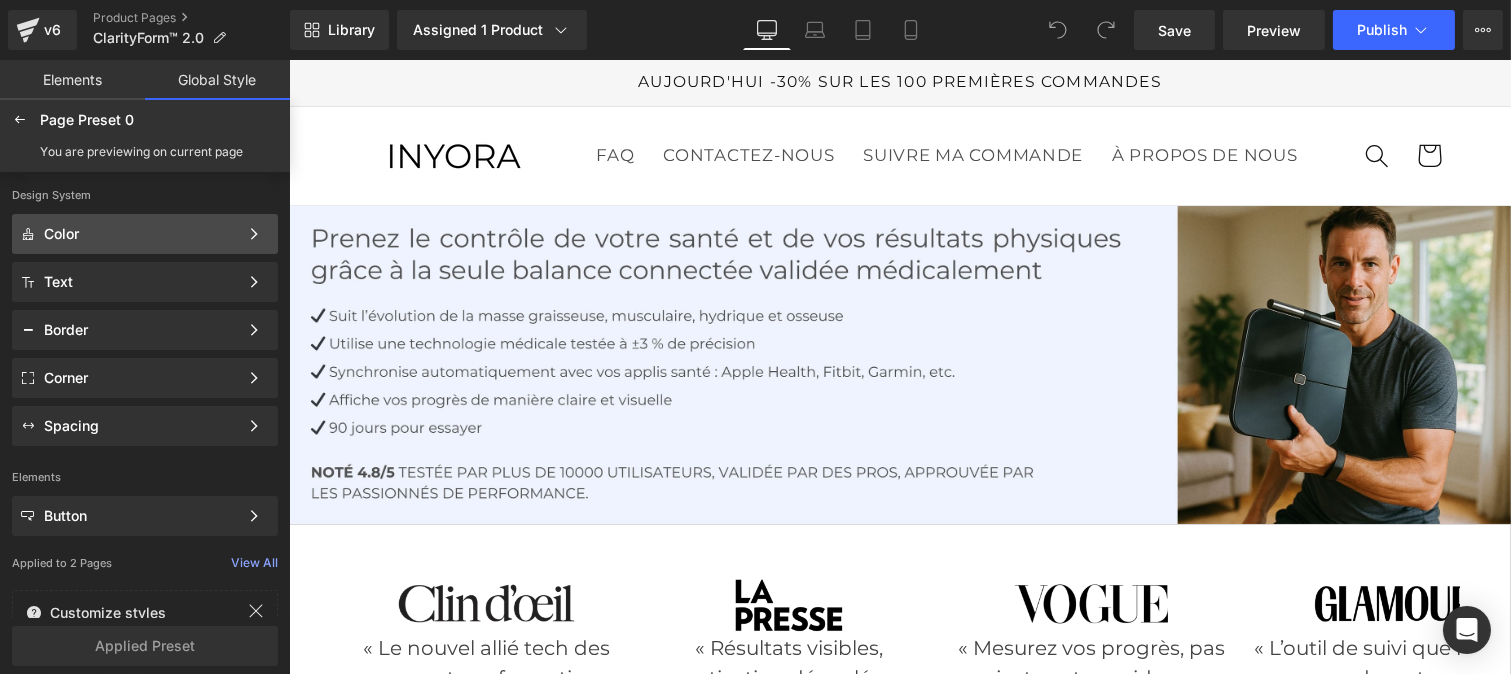 click on "Color" at bounding box center [141, 234] 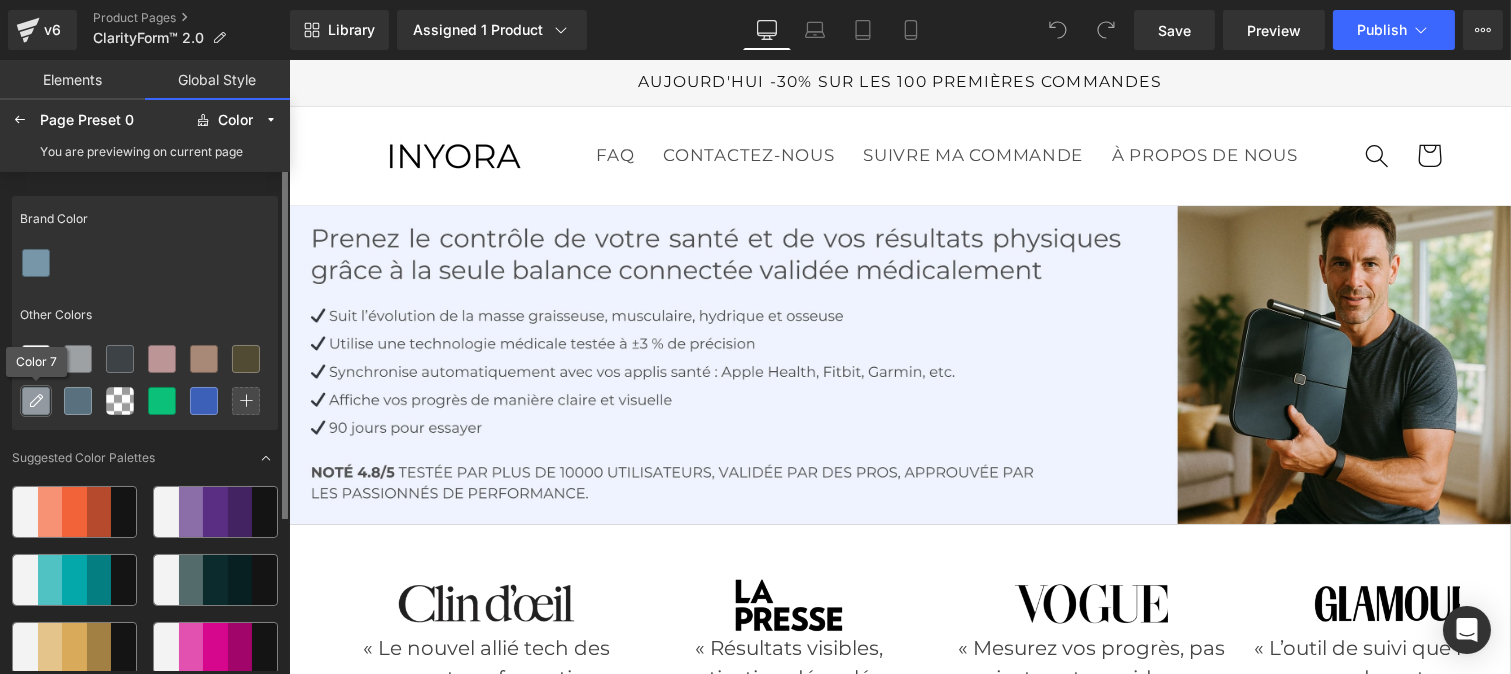 click at bounding box center (36, 401) 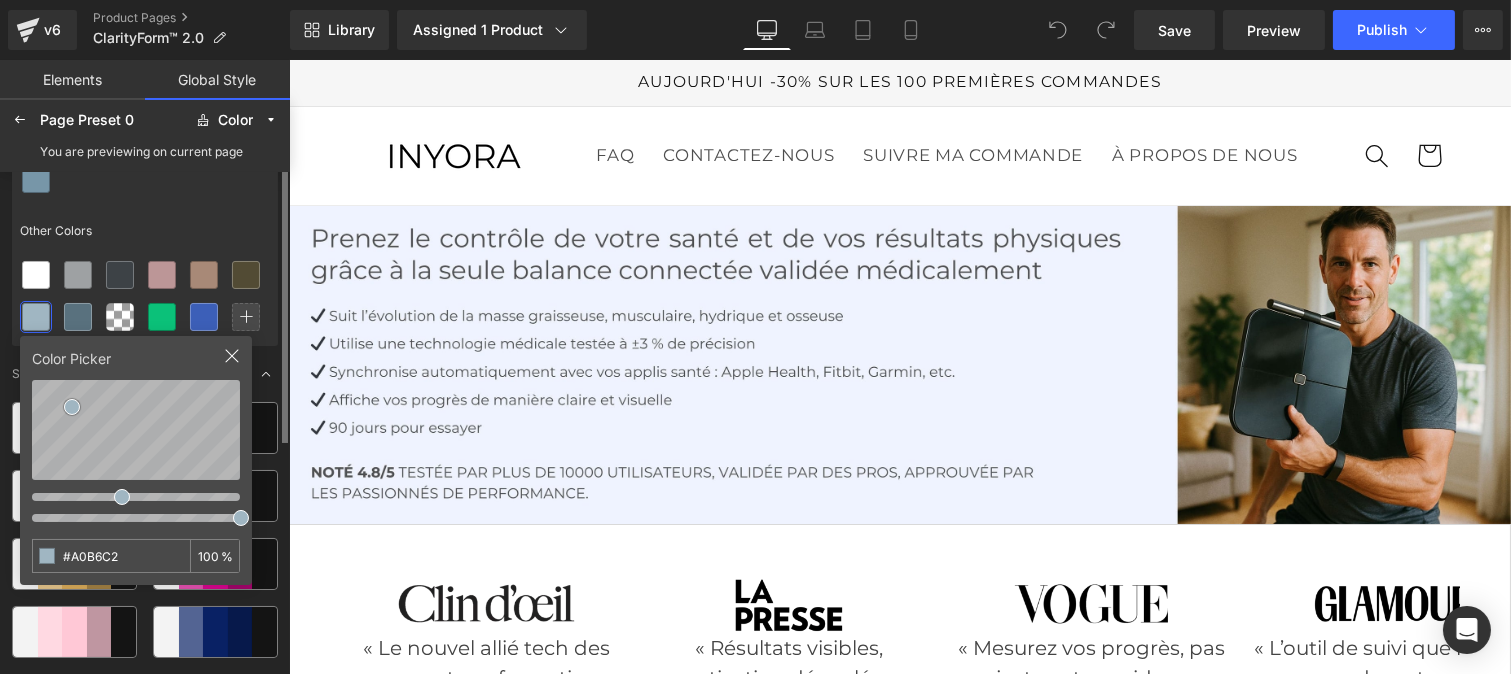 scroll, scrollTop: 0, scrollLeft: 0, axis: both 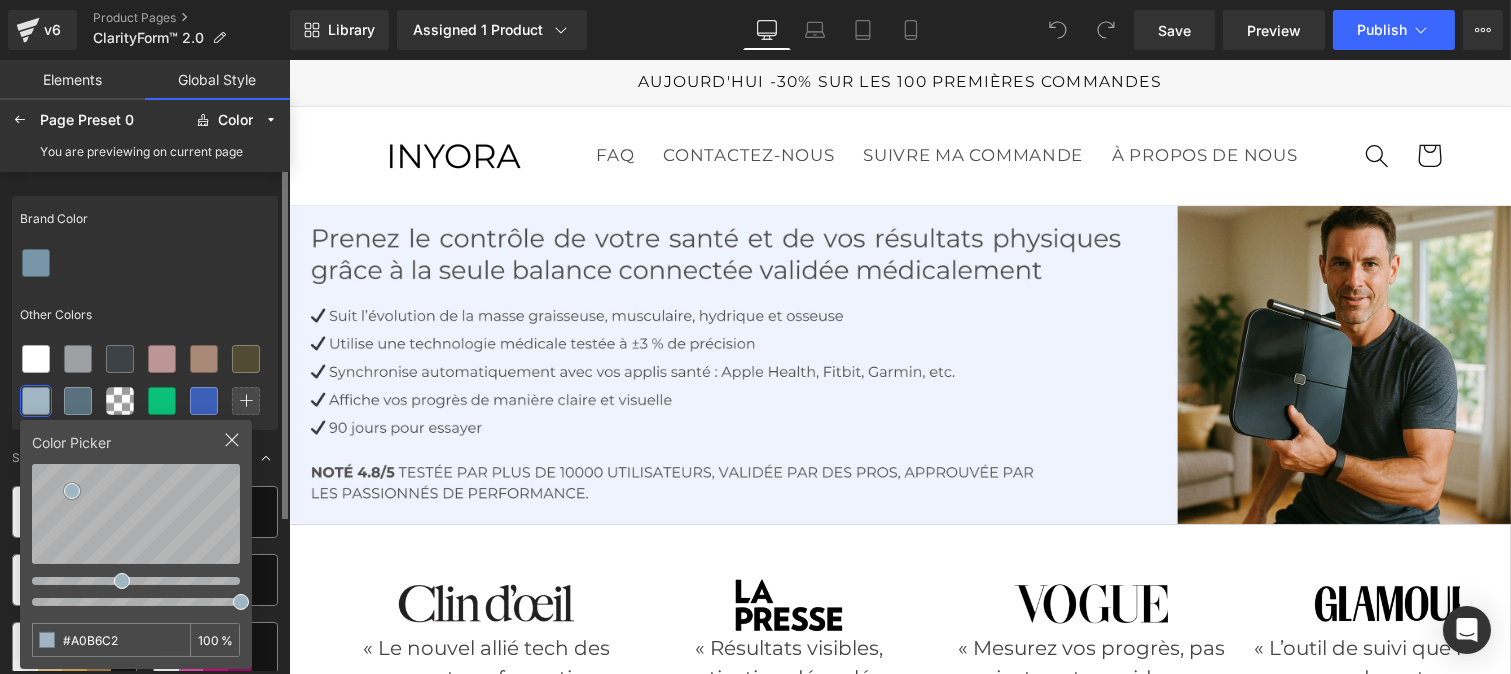 click on "Other Colors" at bounding box center [145, 315] 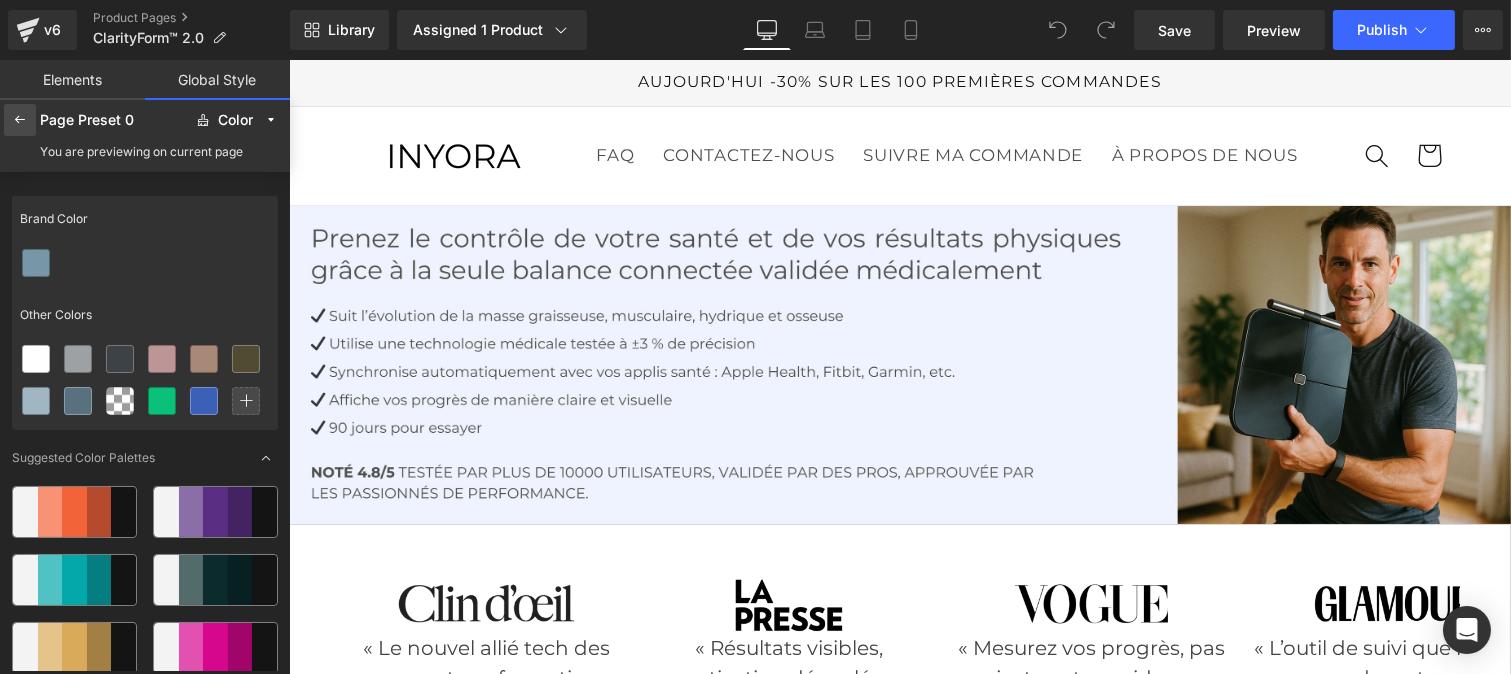 click at bounding box center [20, 120] 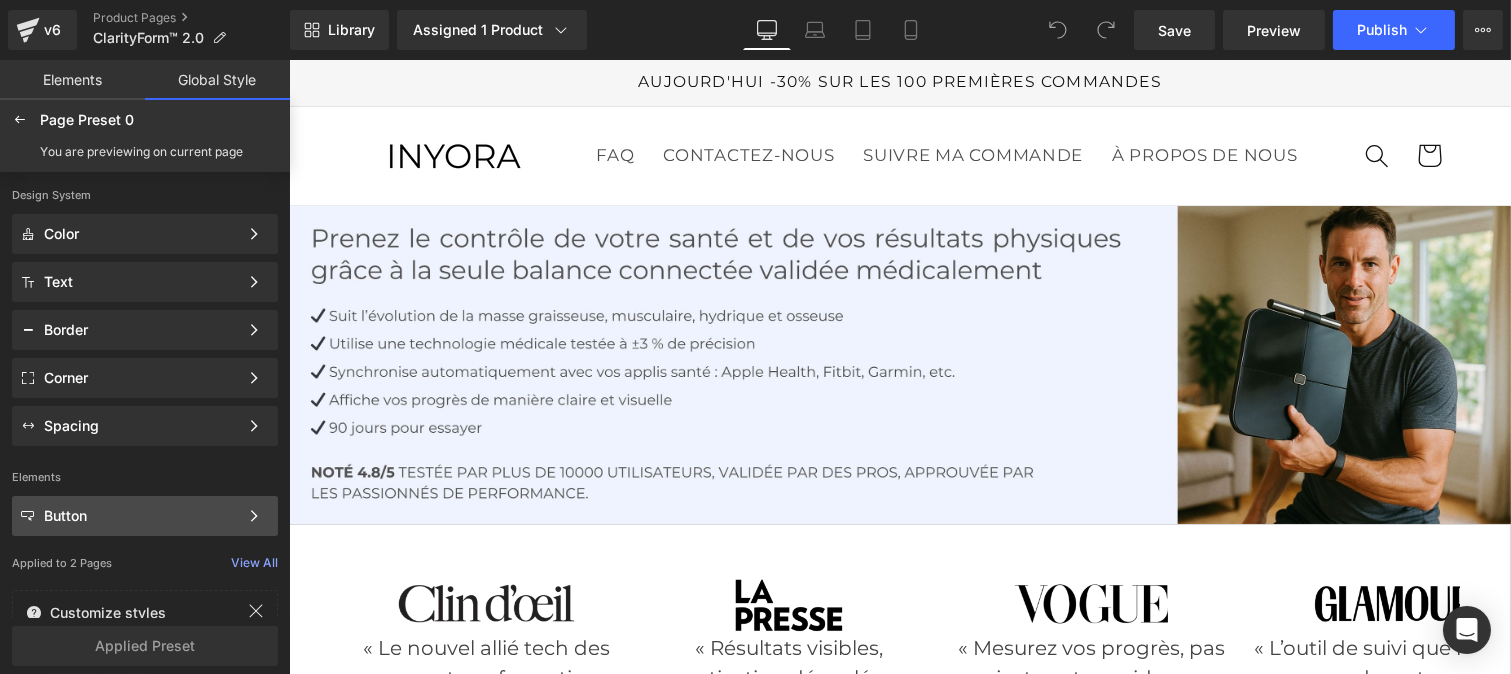 click on "Button Color Style Define a color palette and apply it to your pages 1 of 3 Next" 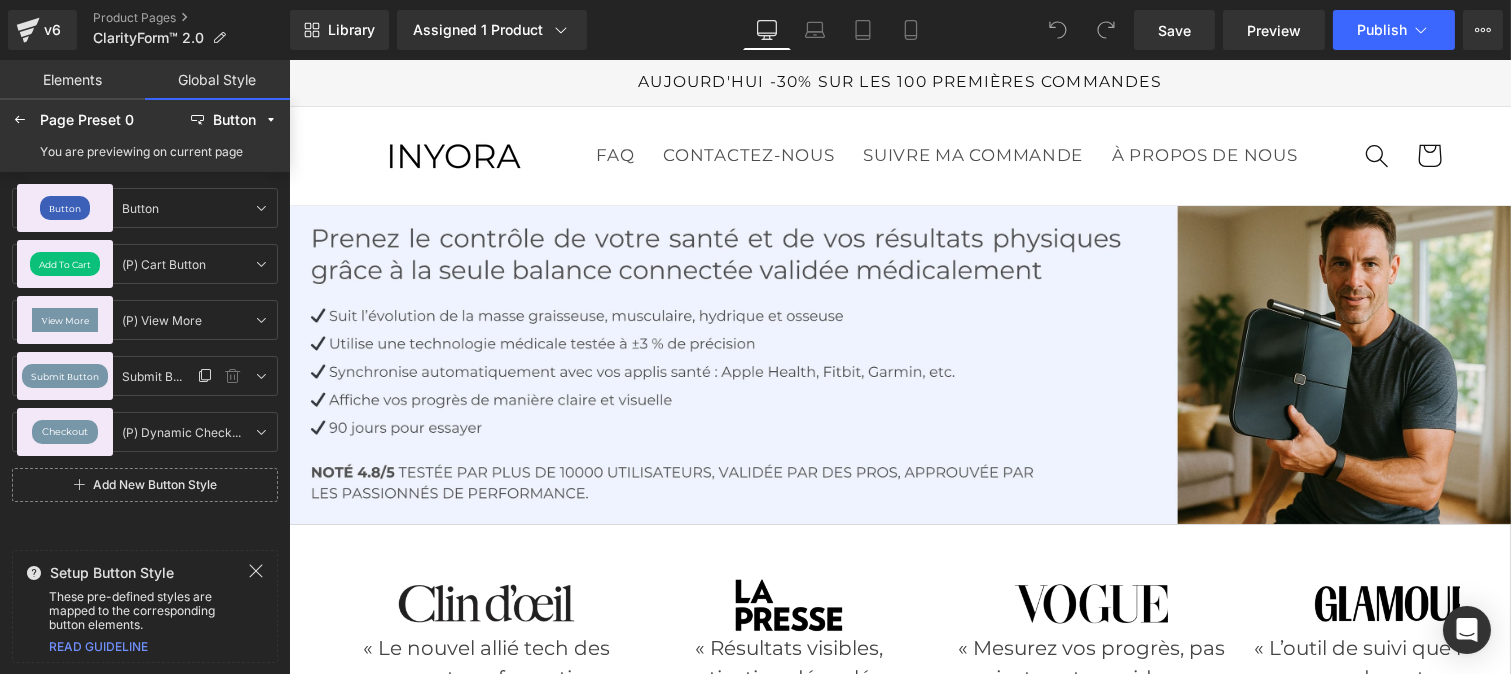 click on "Submit Button" at bounding box center (65, 376) 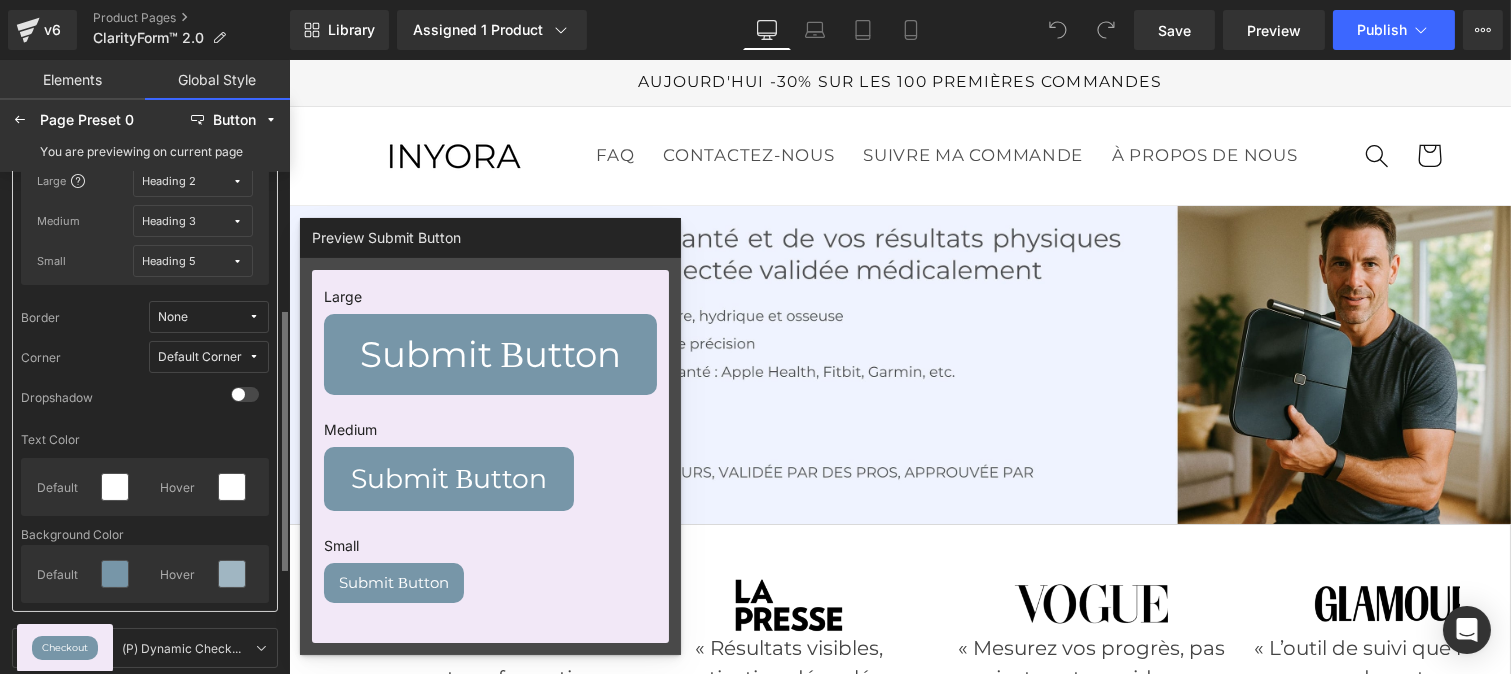 scroll, scrollTop: 273, scrollLeft: 0, axis: vertical 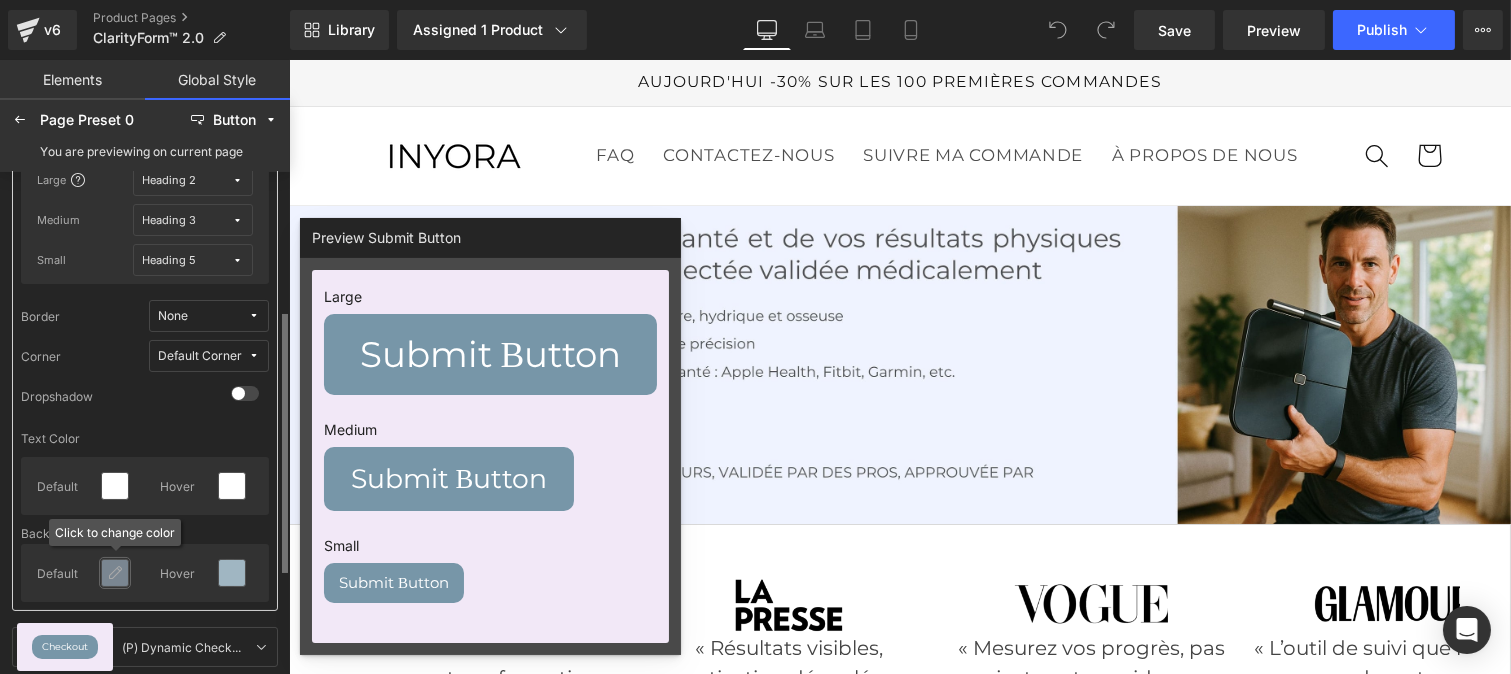 click at bounding box center (115, 573) 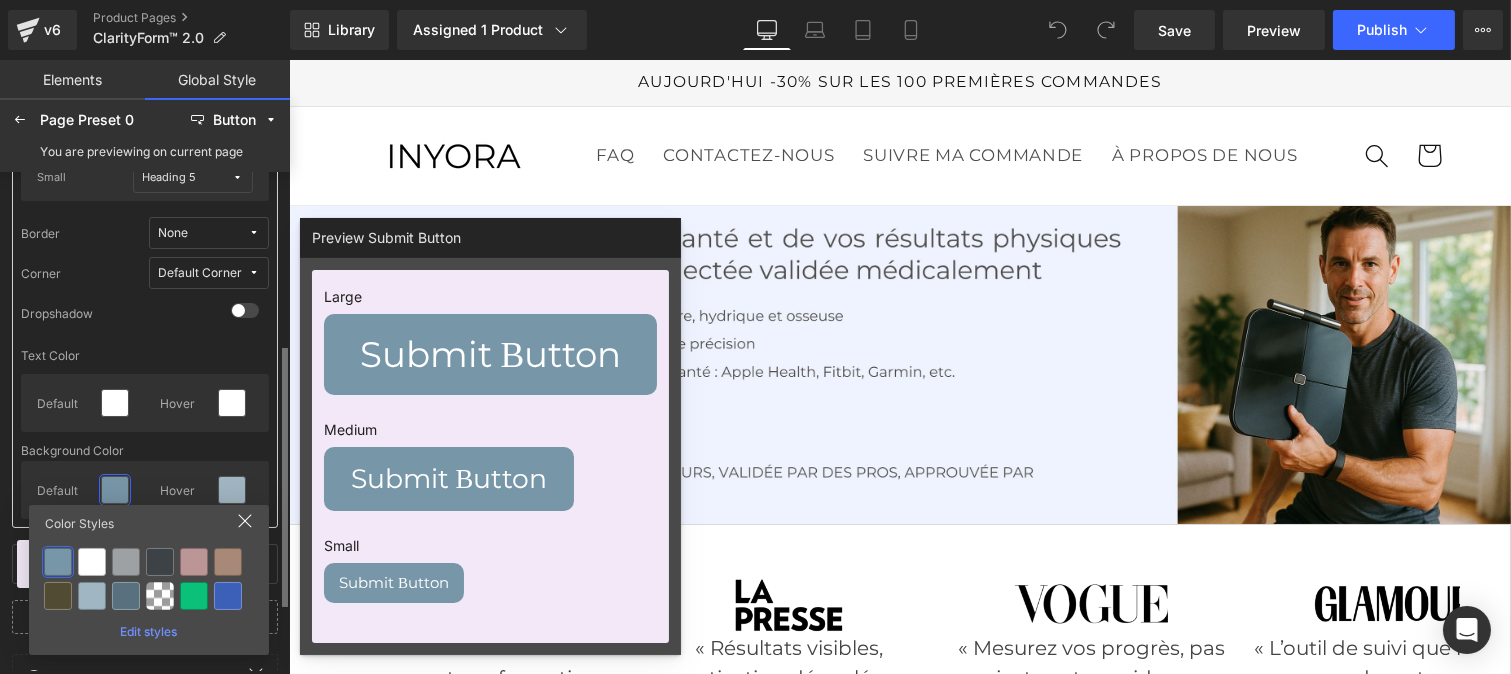 scroll, scrollTop: 357, scrollLeft: 0, axis: vertical 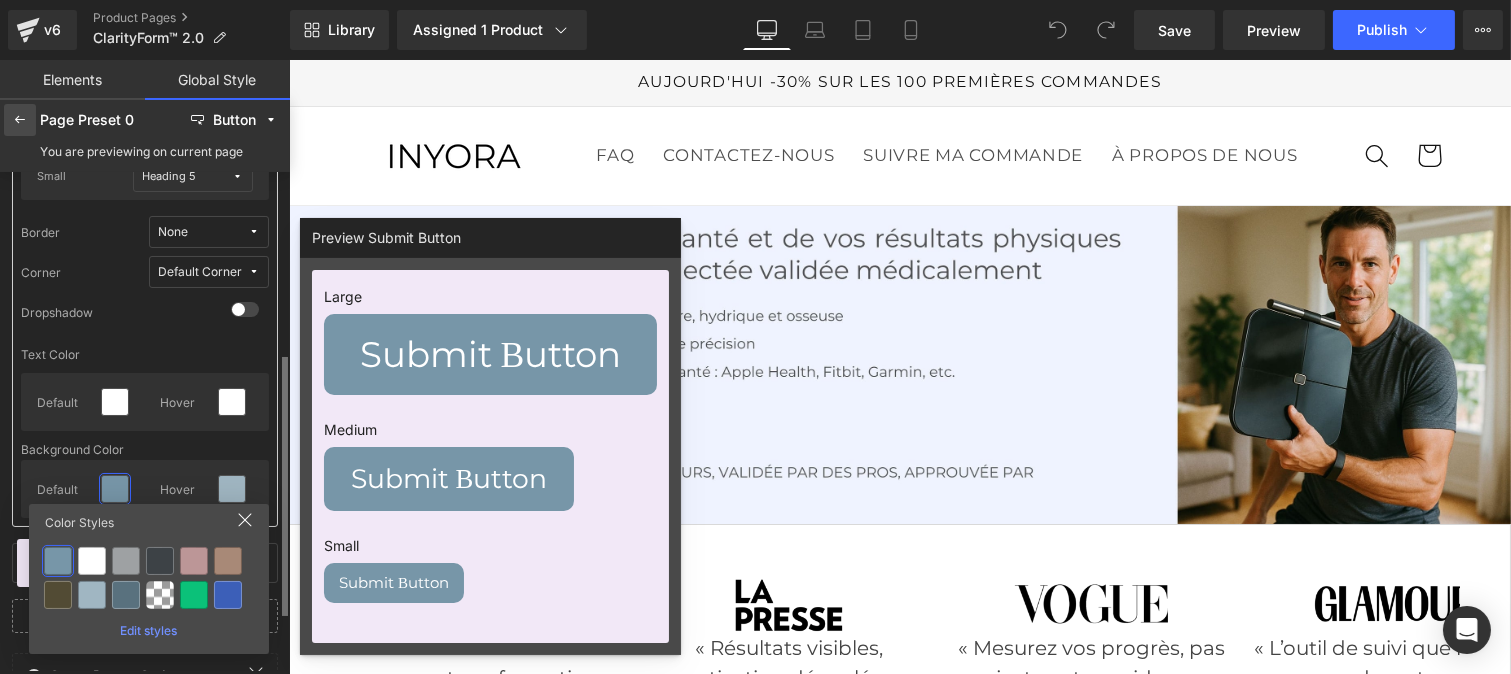 click at bounding box center (20, 120) 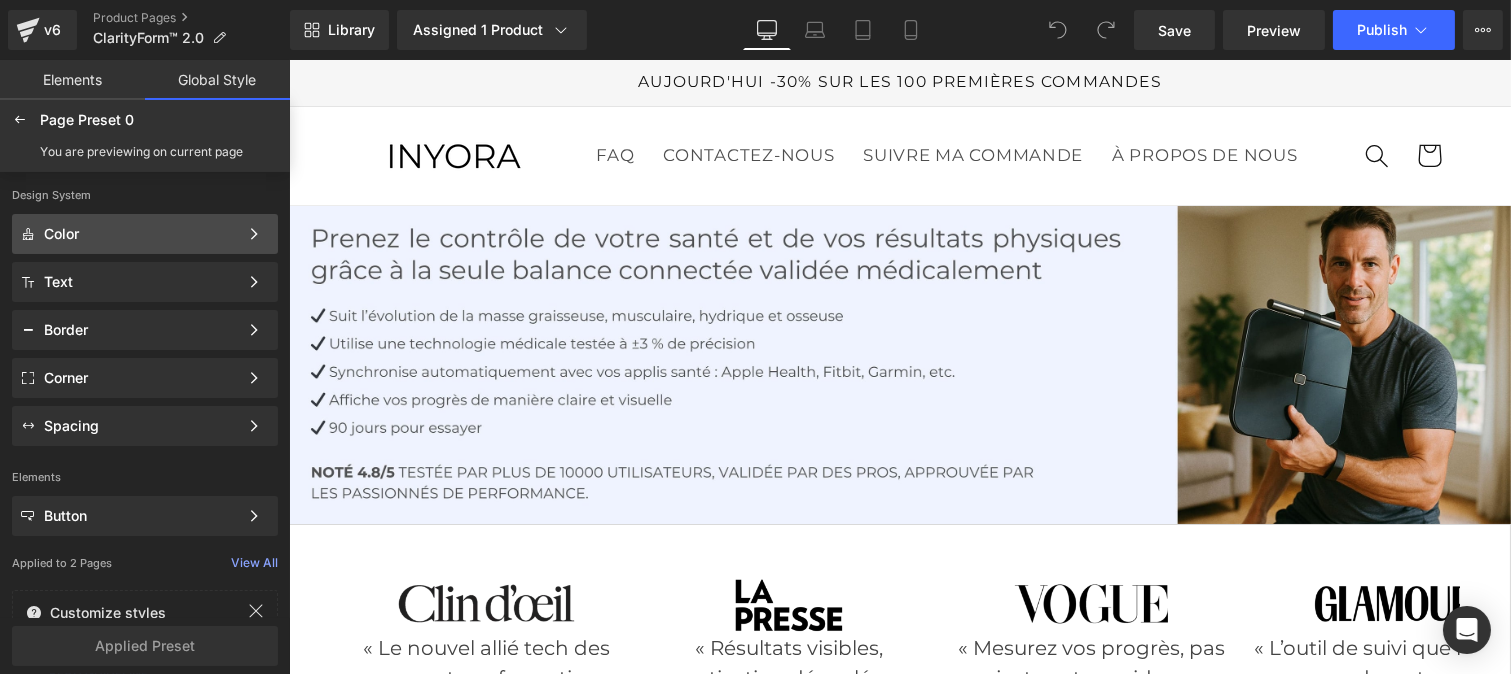 click on "Color" at bounding box center (141, 234) 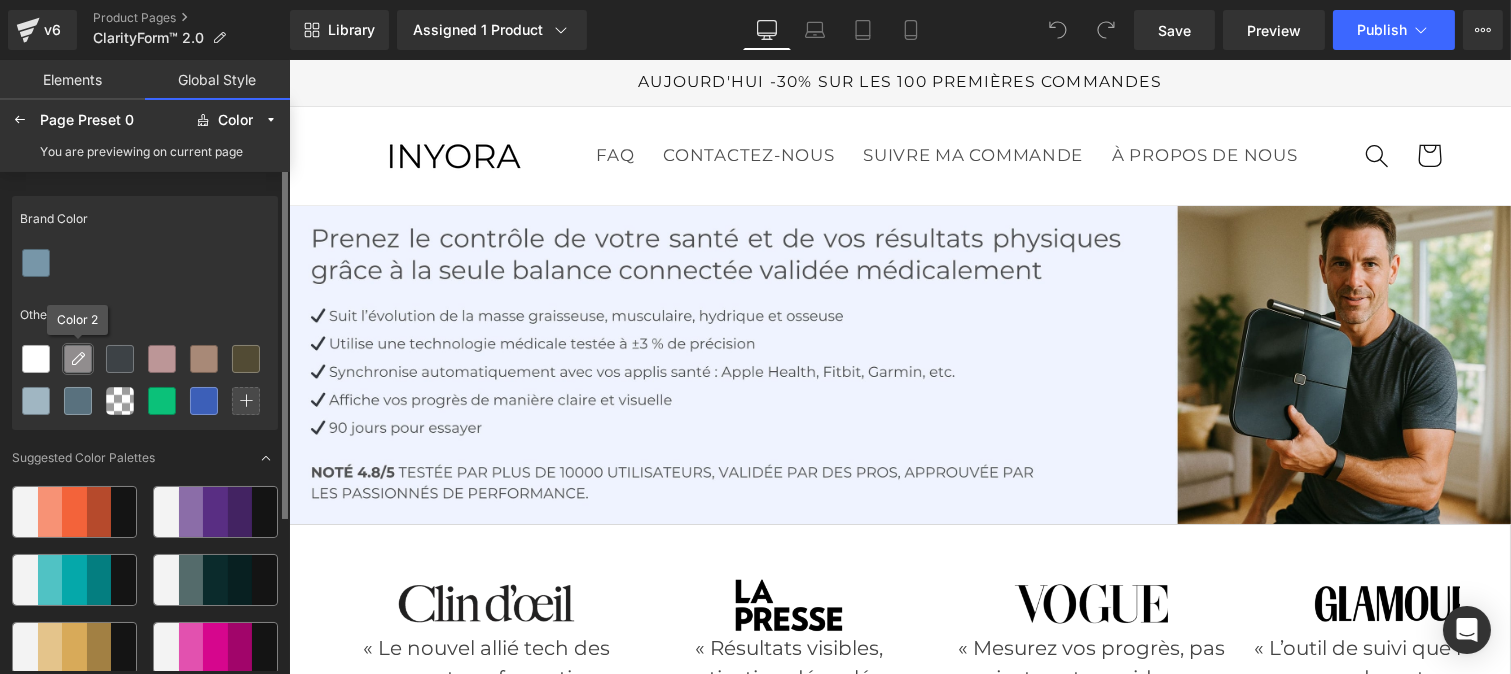 click at bounding box center [78, 359] 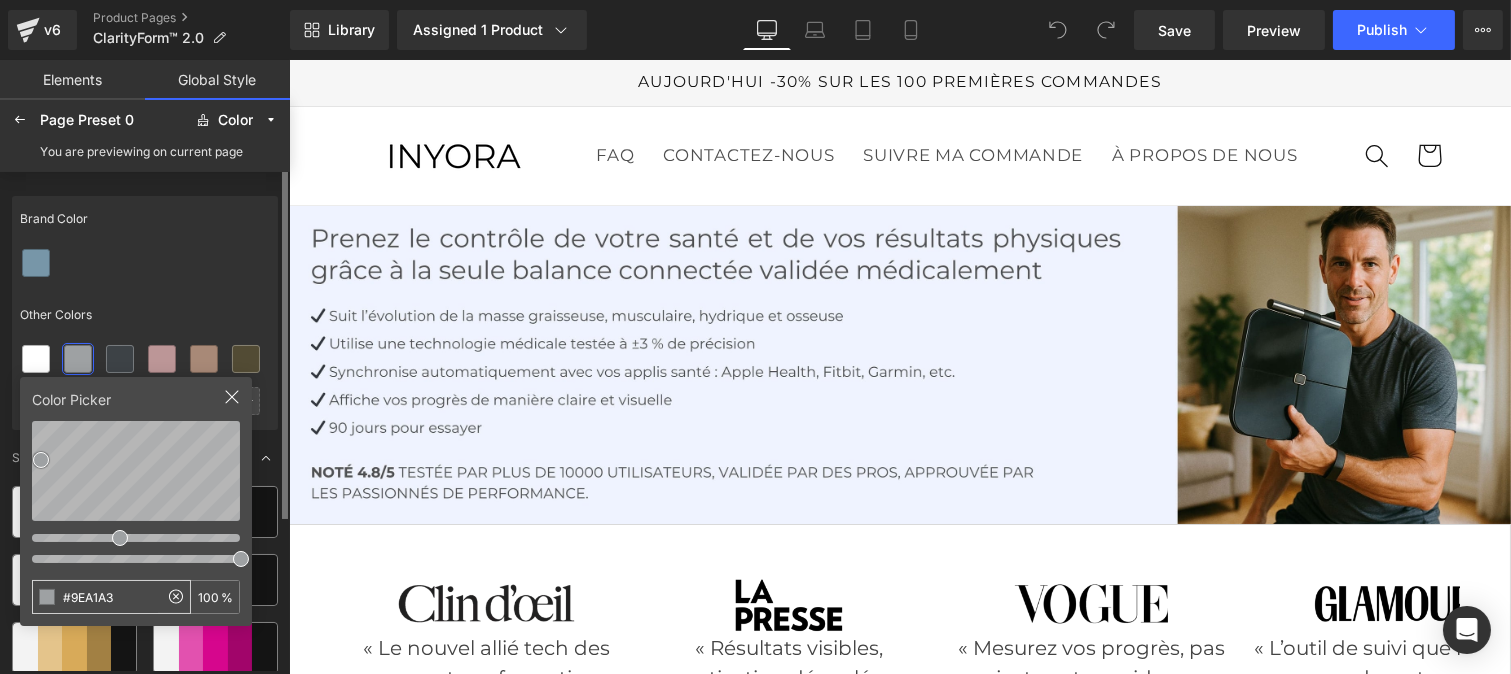 click on "#9EA1A3" at bounding box center [95, 597] 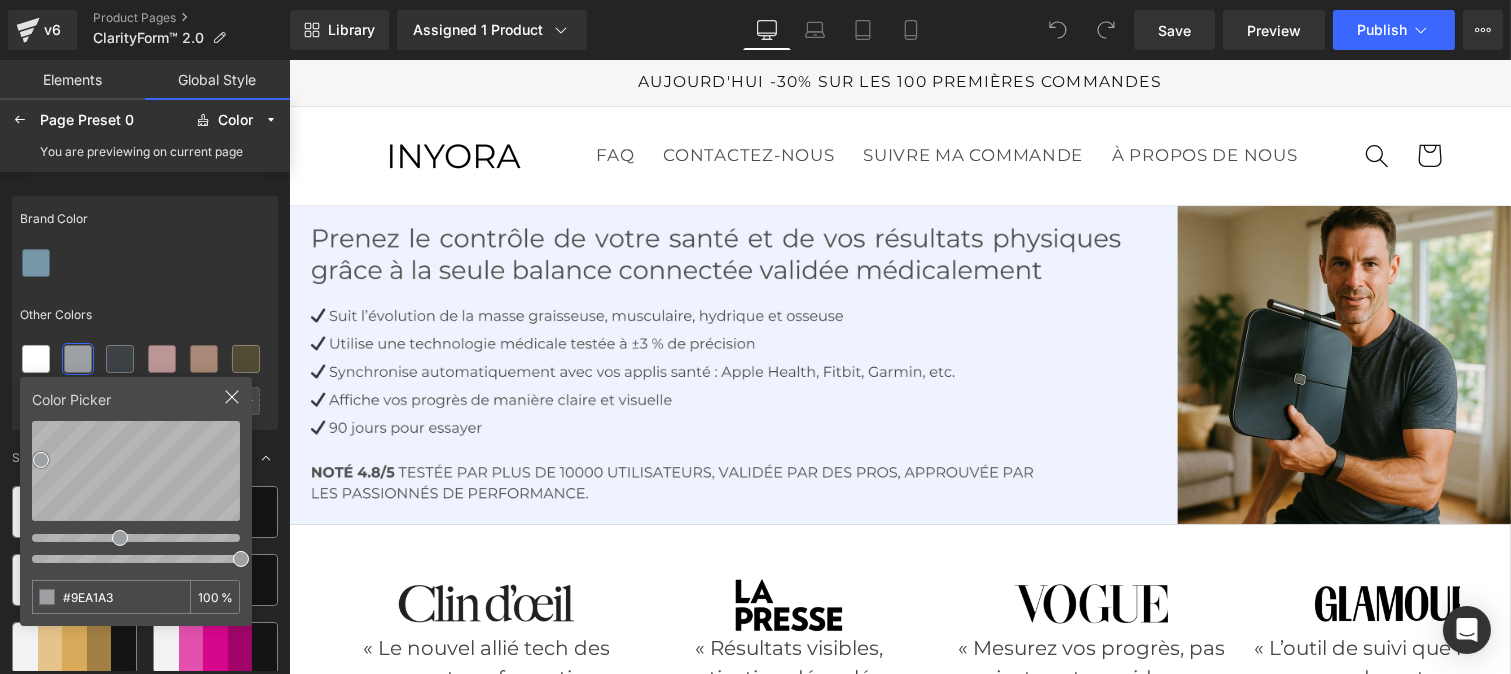 click on "Brand Color" at bounding box center (145, 219) 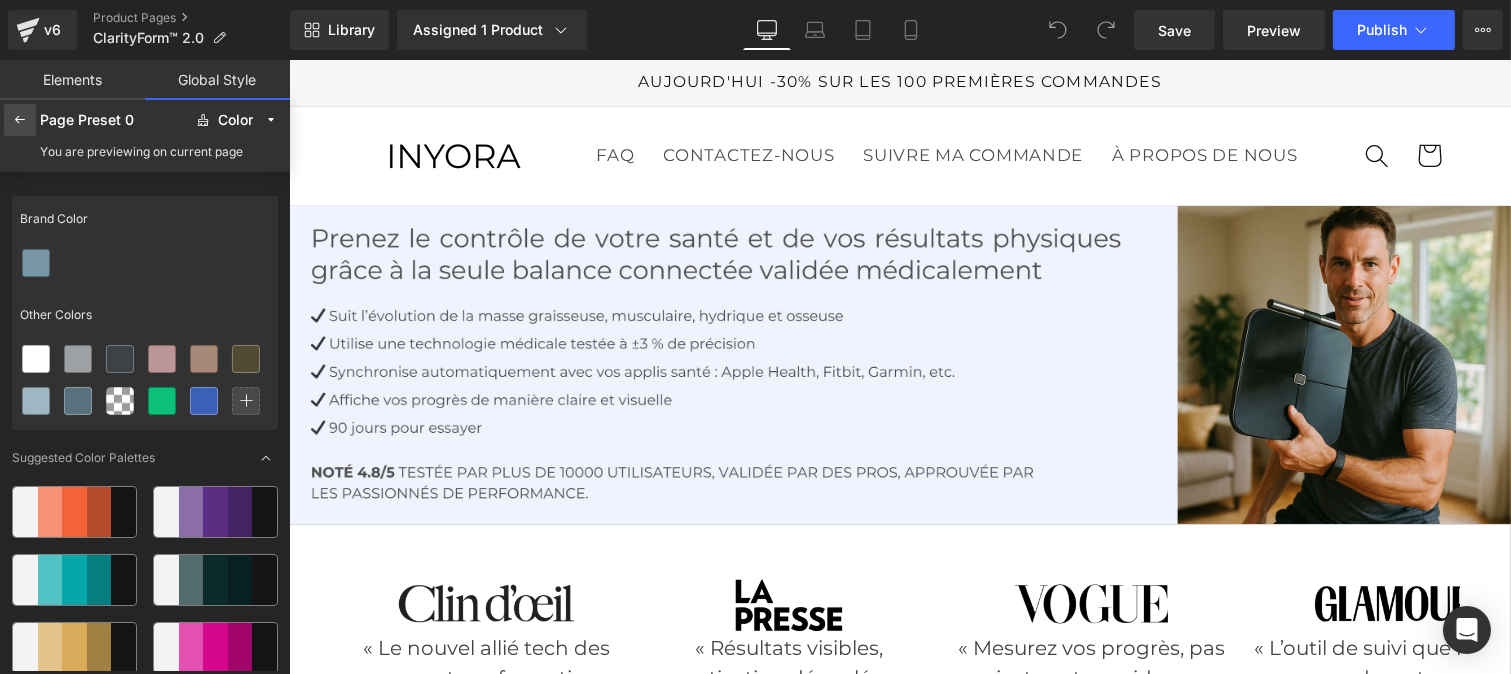 click at bounding box center (20, 120) 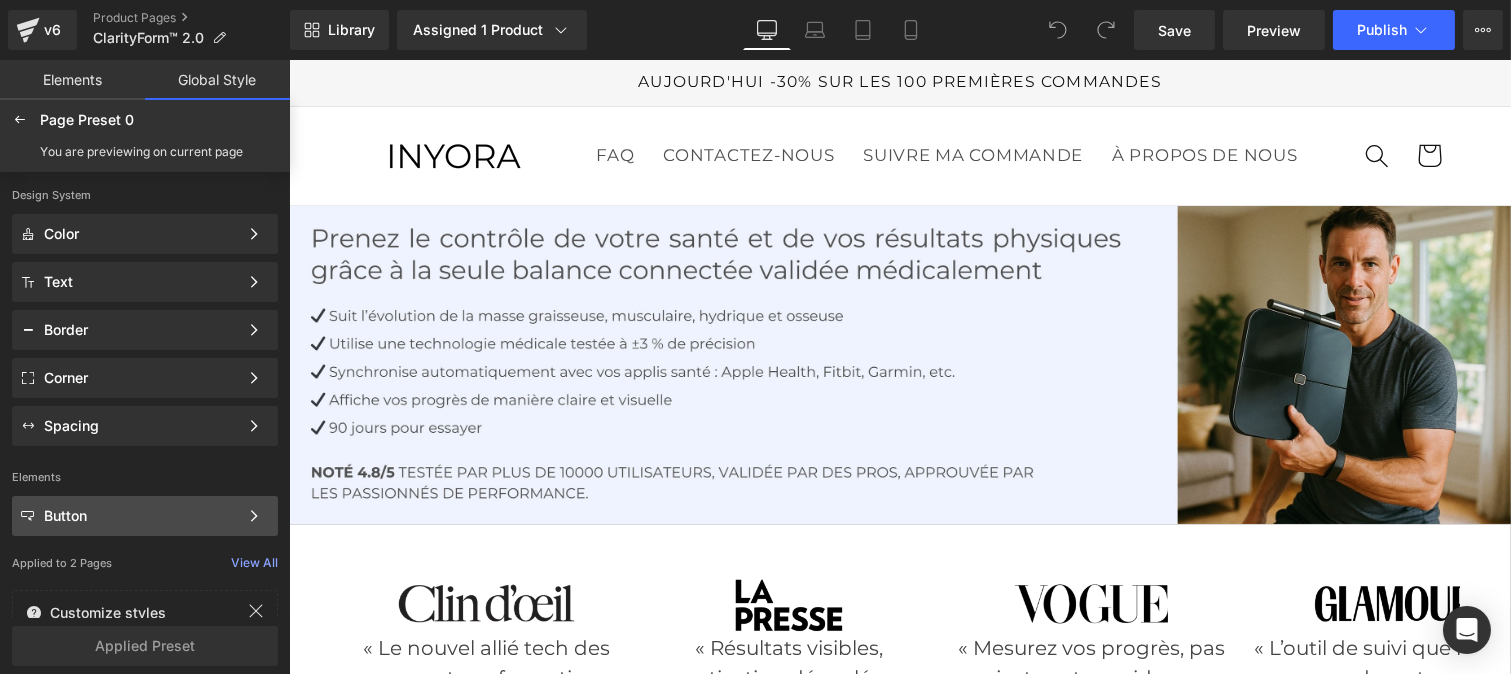 click on "Button Color Style Define a color palette and apply it to your pages 1 of 3 Next" 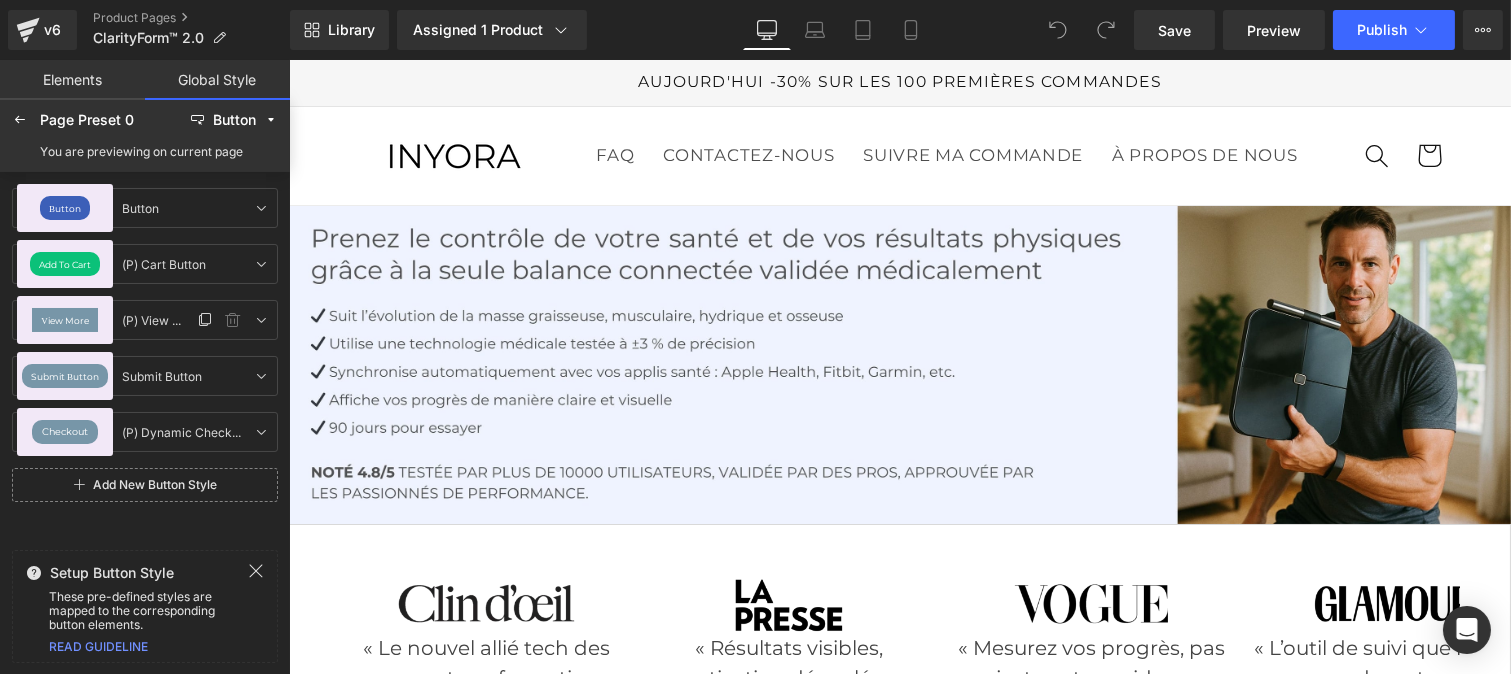 click on "View More" at bounding box center [65, 320] 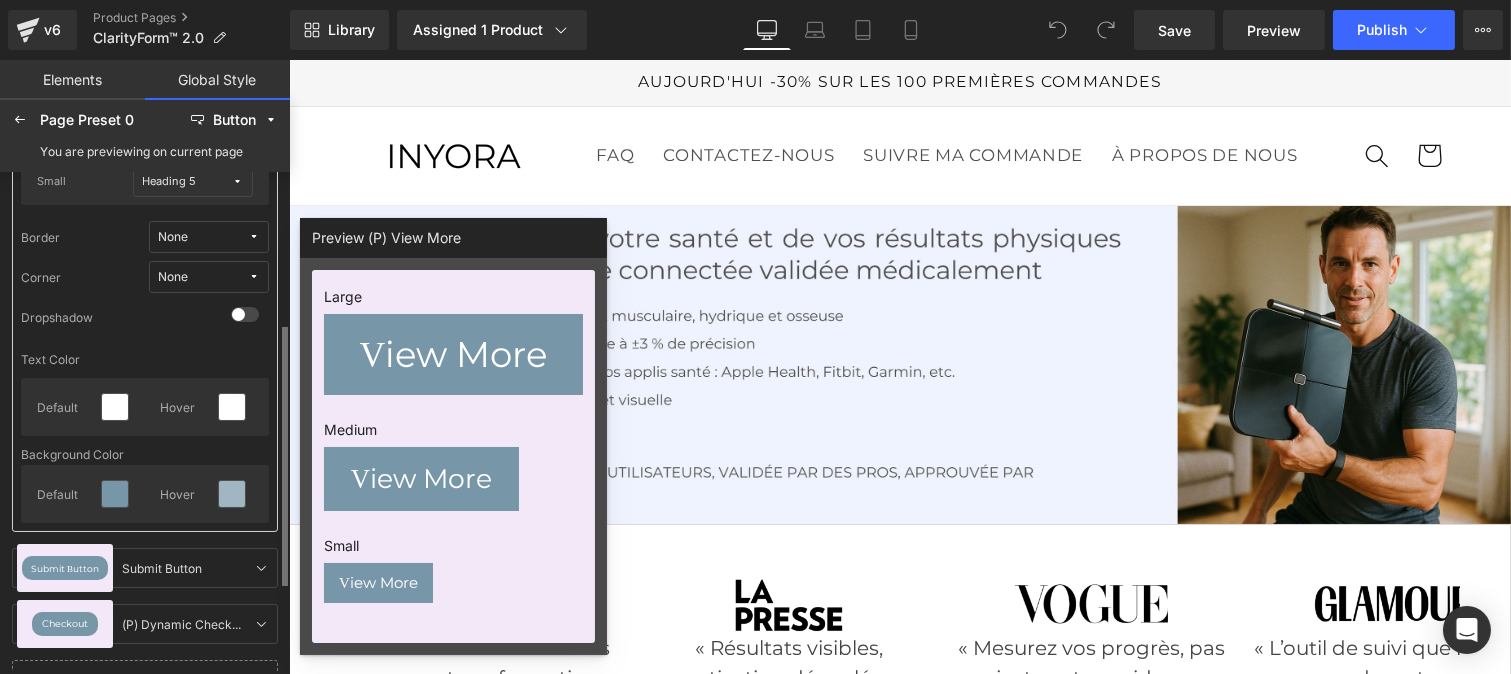 scroll, scrollTop: 297, scrollLeft: 0, axis: vertical 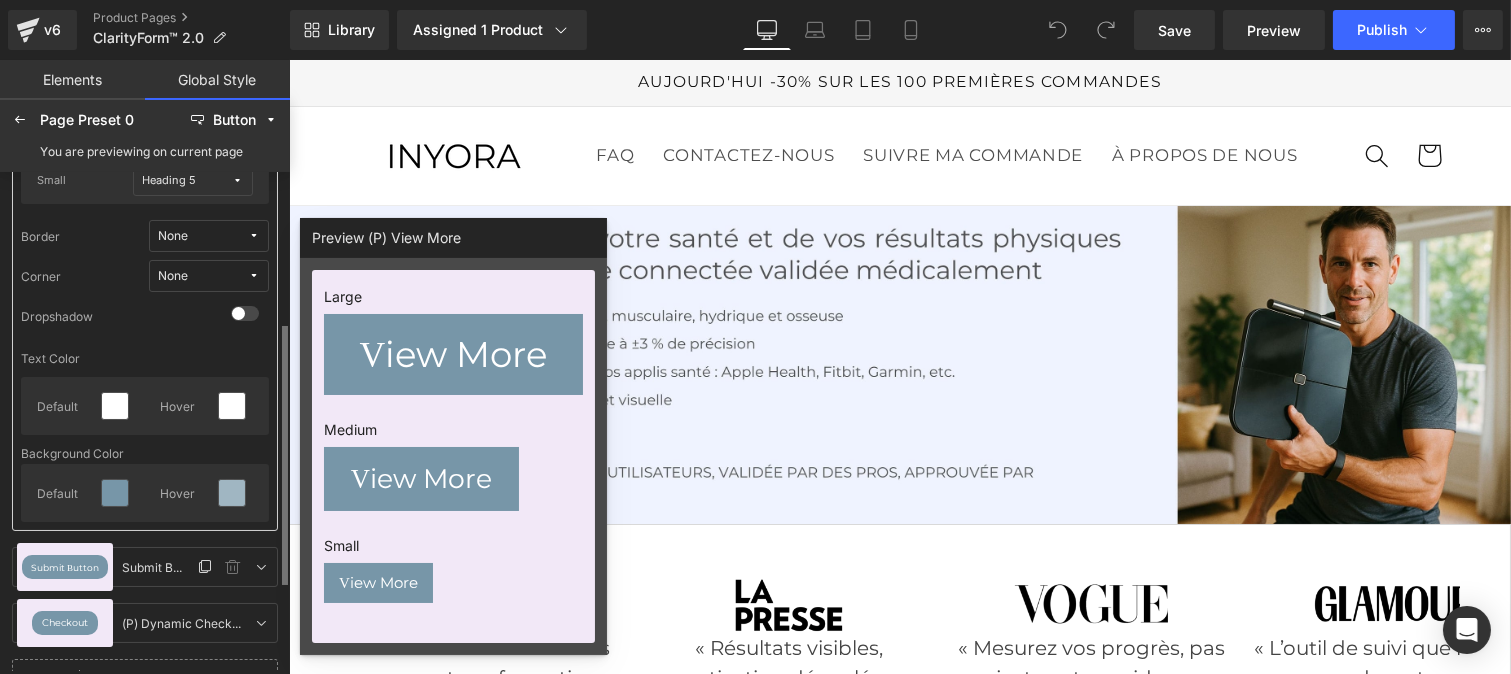 click on "Submit Button" at bounding box center [65, 567] 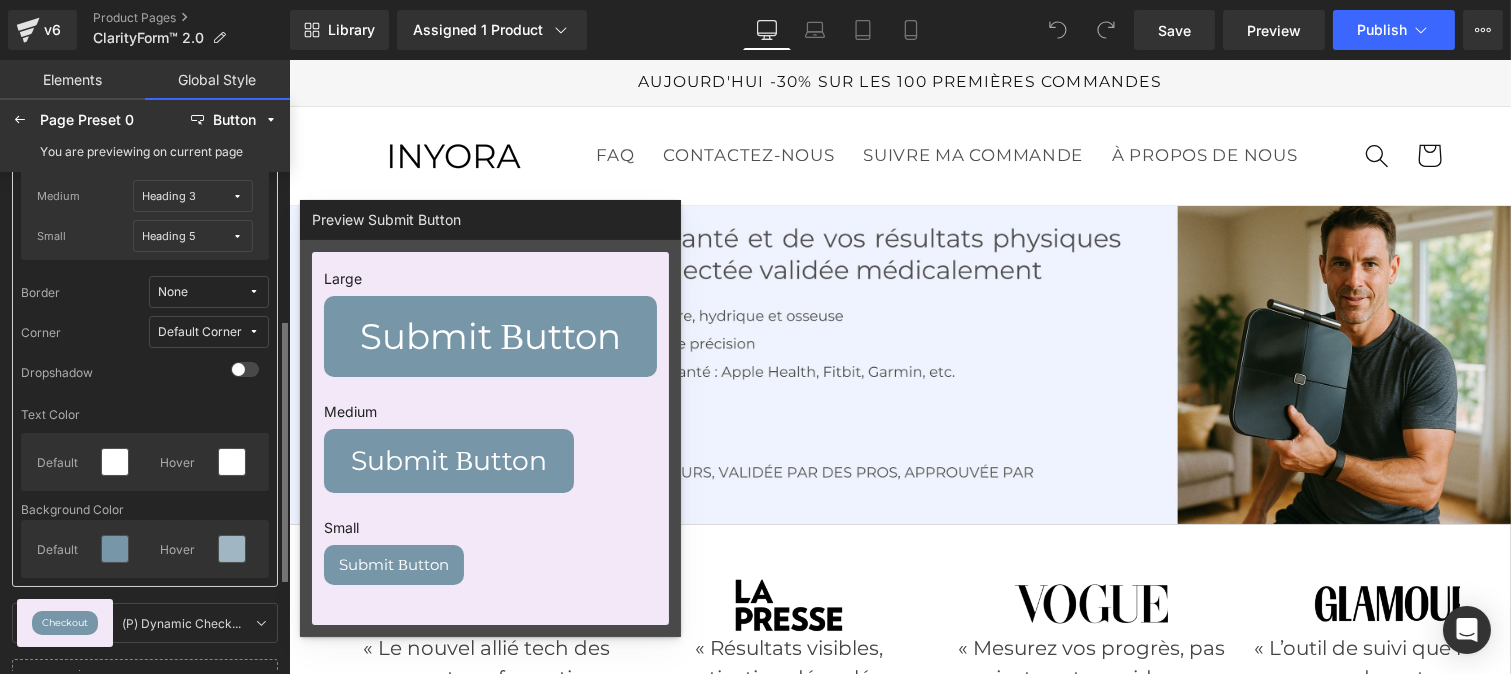 scroll, scrollTop: 295, scrollLeft: 0, axis: vertical 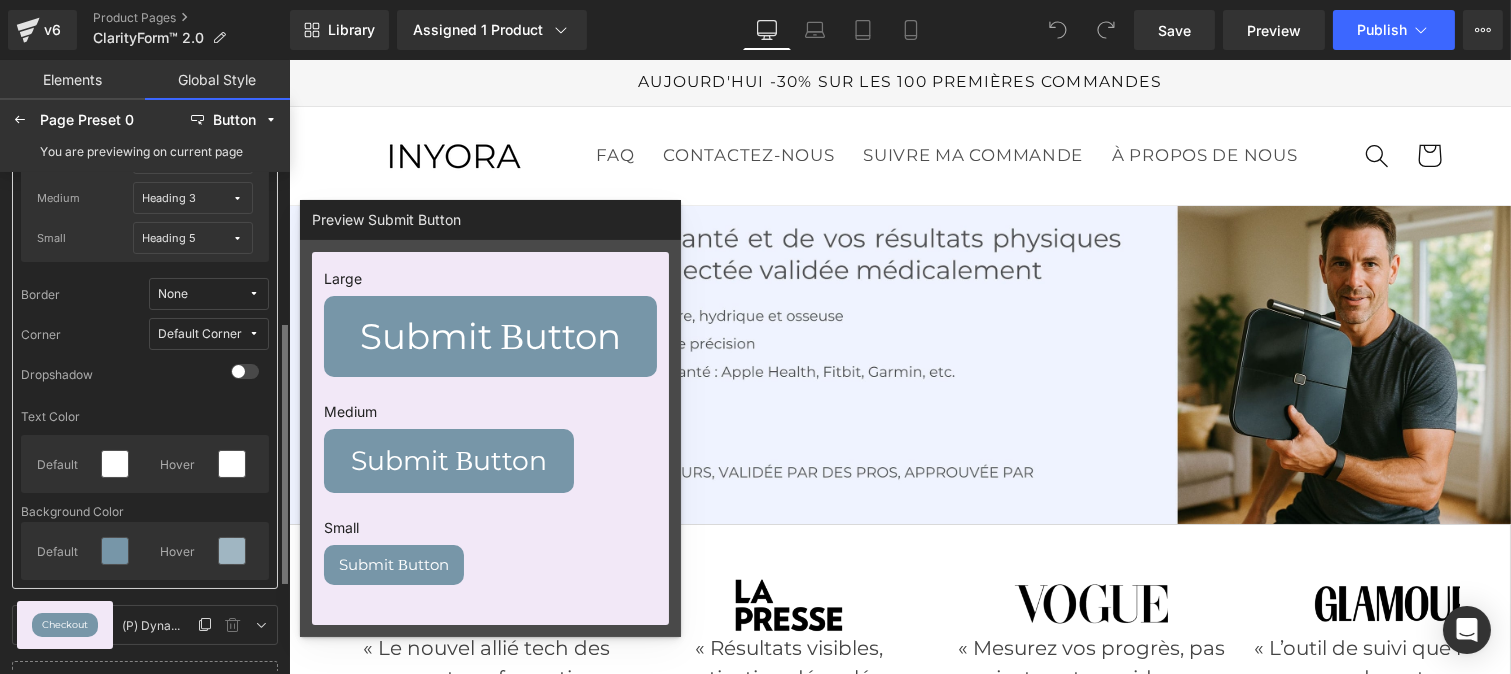 click on "Checkout" at bounding box center [65, 625] 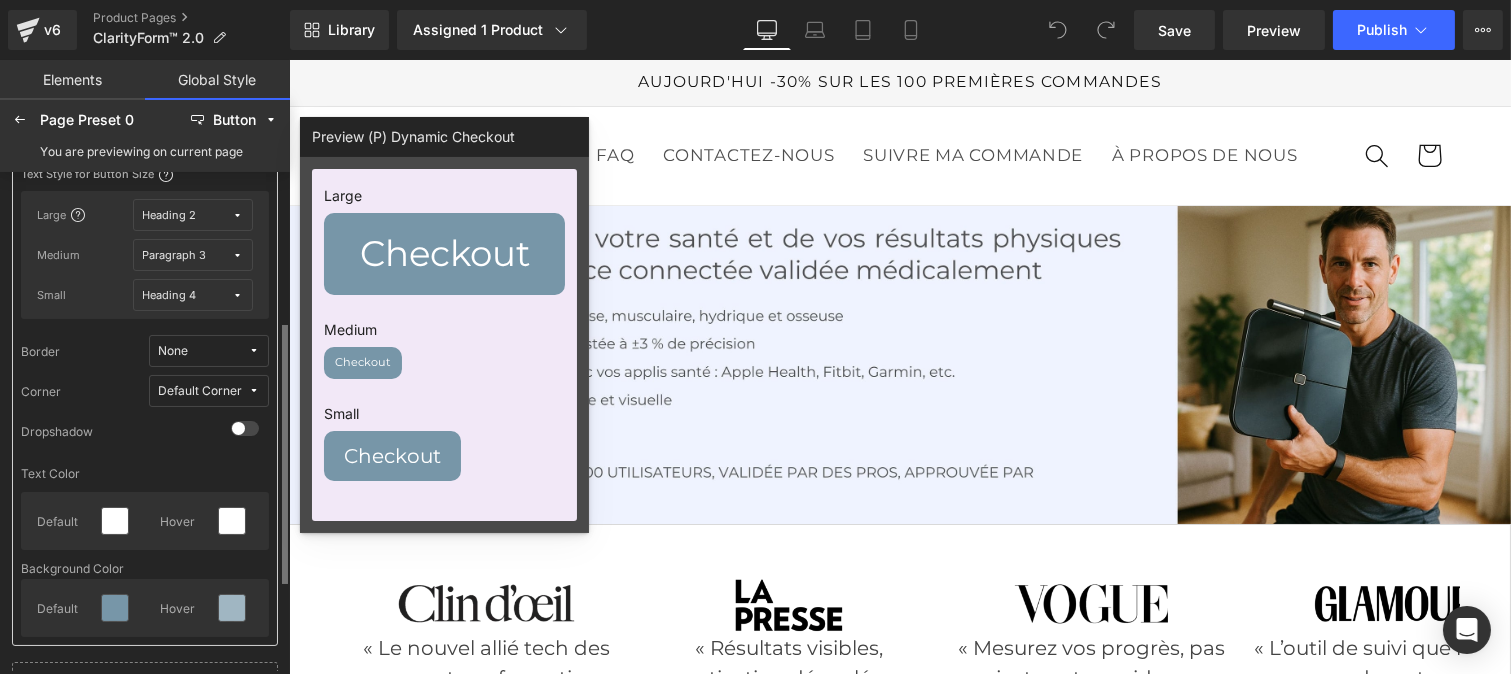 scroll, scrollTop: 233, scrollLeft: 0, axis: vertical 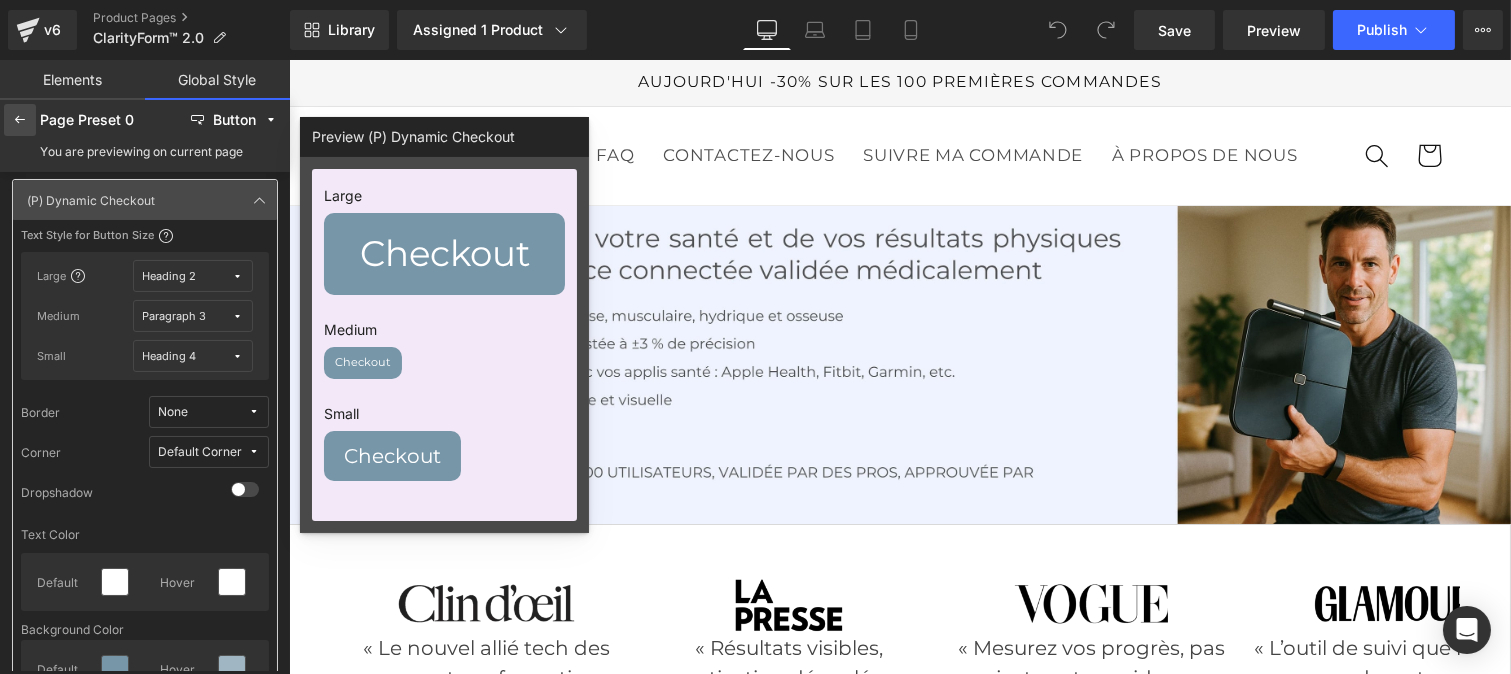 click at bounding box center (20, 120) 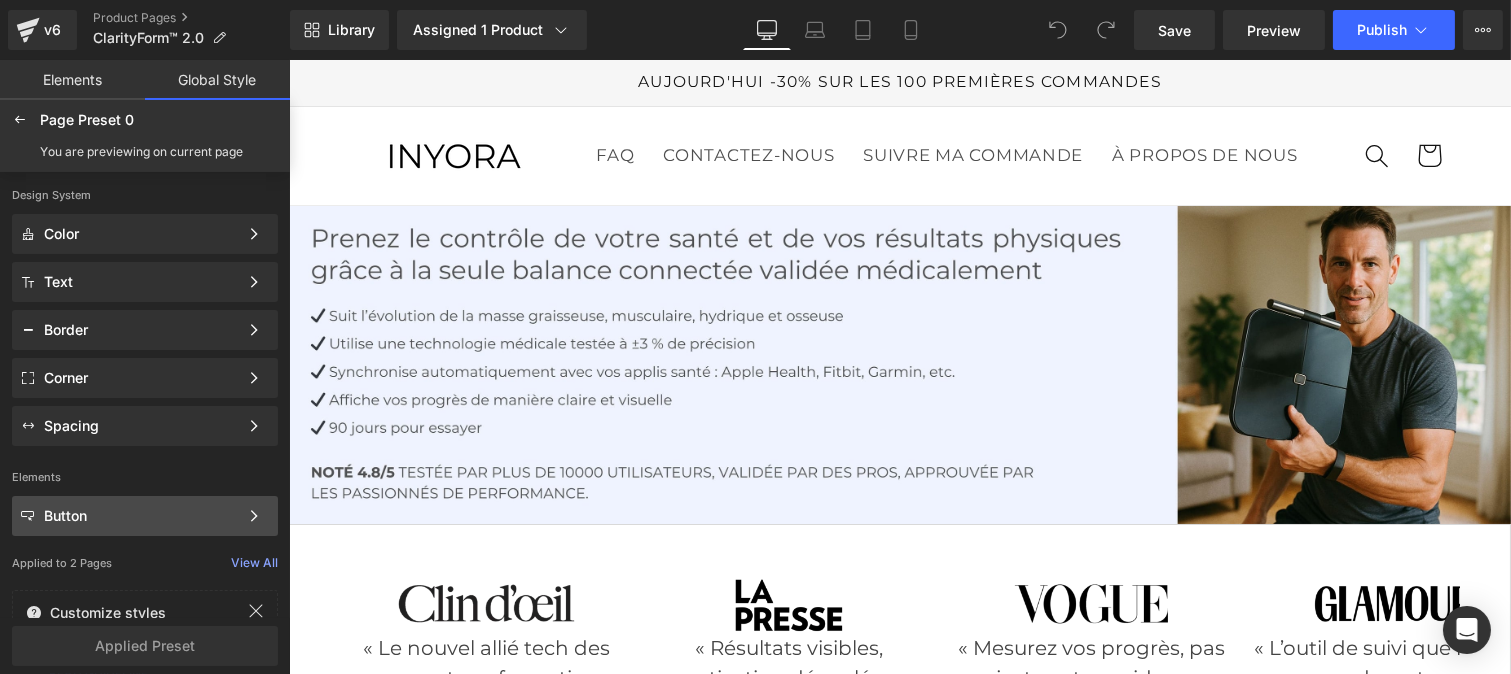 click on "Button" at bounding box center [141, 516] 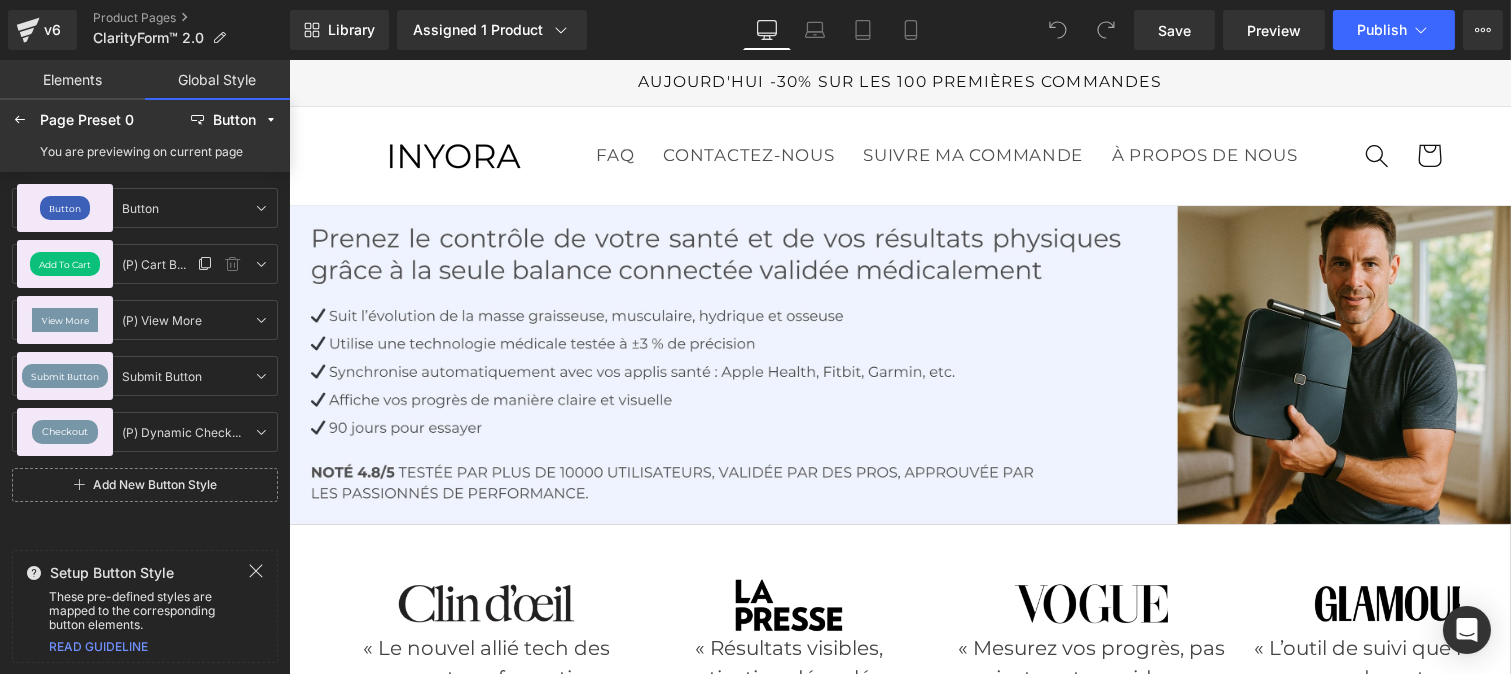 click on "Add To Cart" at bounding box center (65, 264) 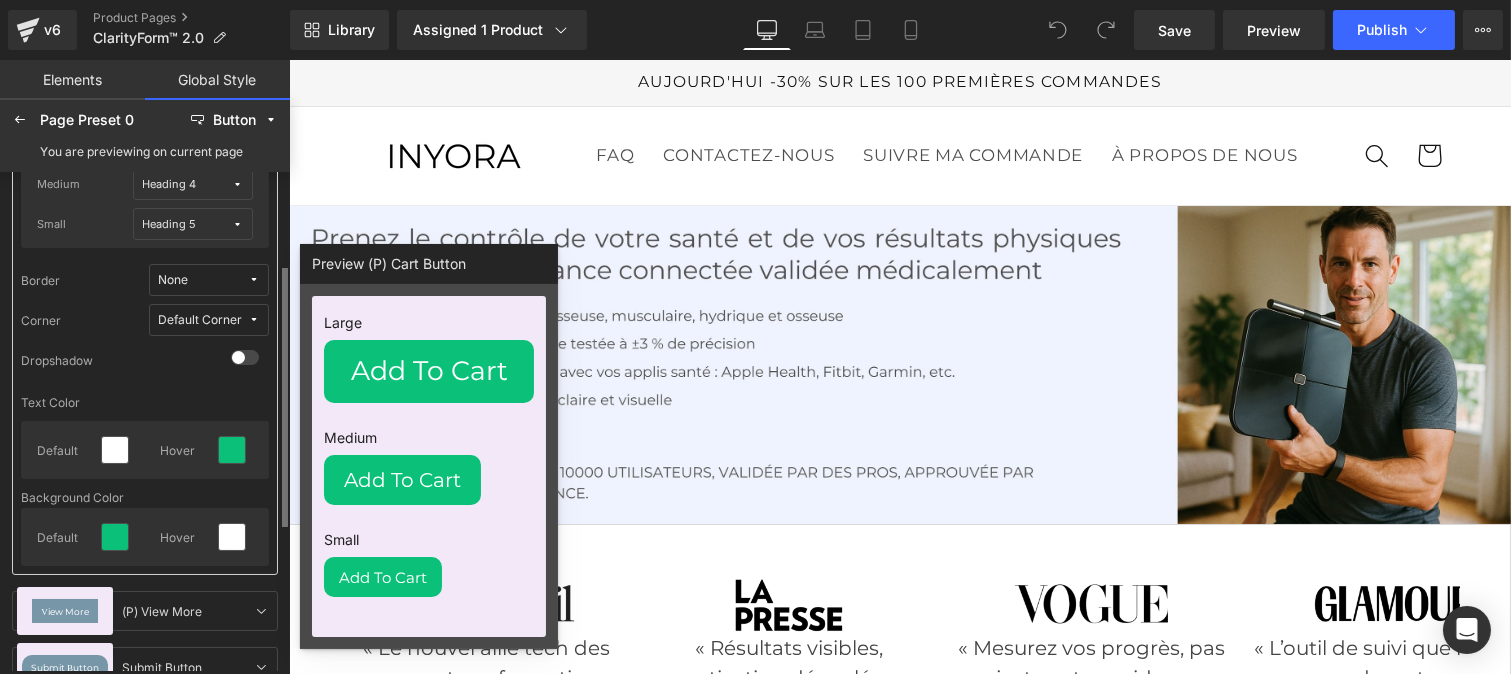 scroll, scrollTop: 200, scrollLeft: 0, axis: vertical 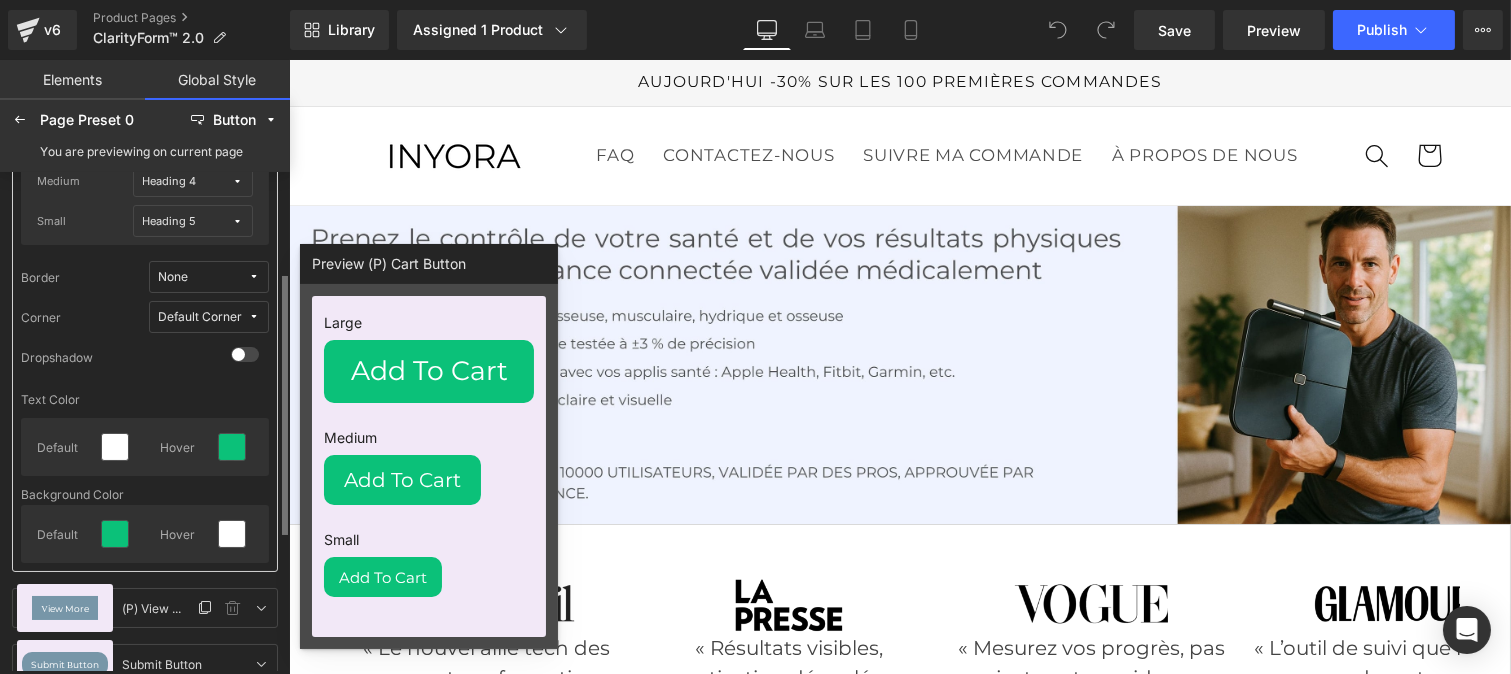 click on "View More" at bounding box center [65, 608] 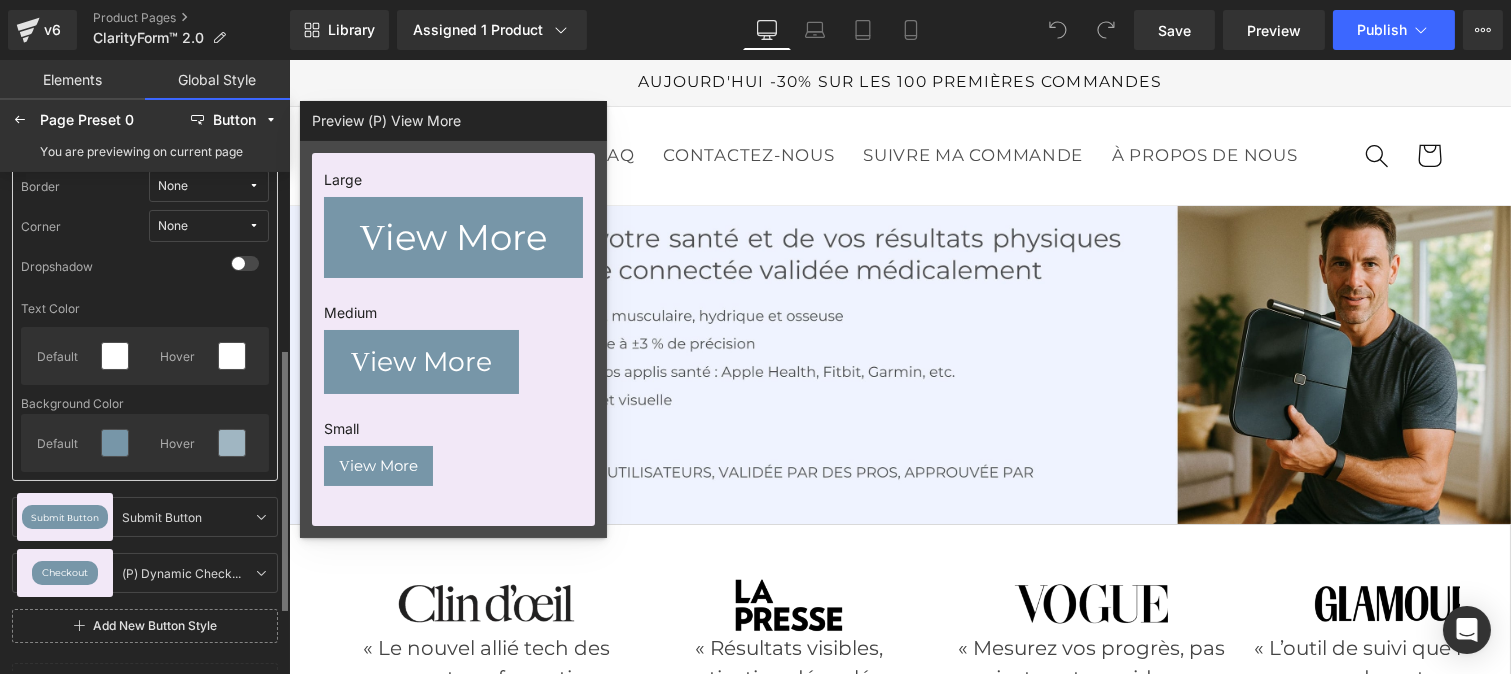scroll, scrollTop: 348, scrollLeft: 0, axis: vertical 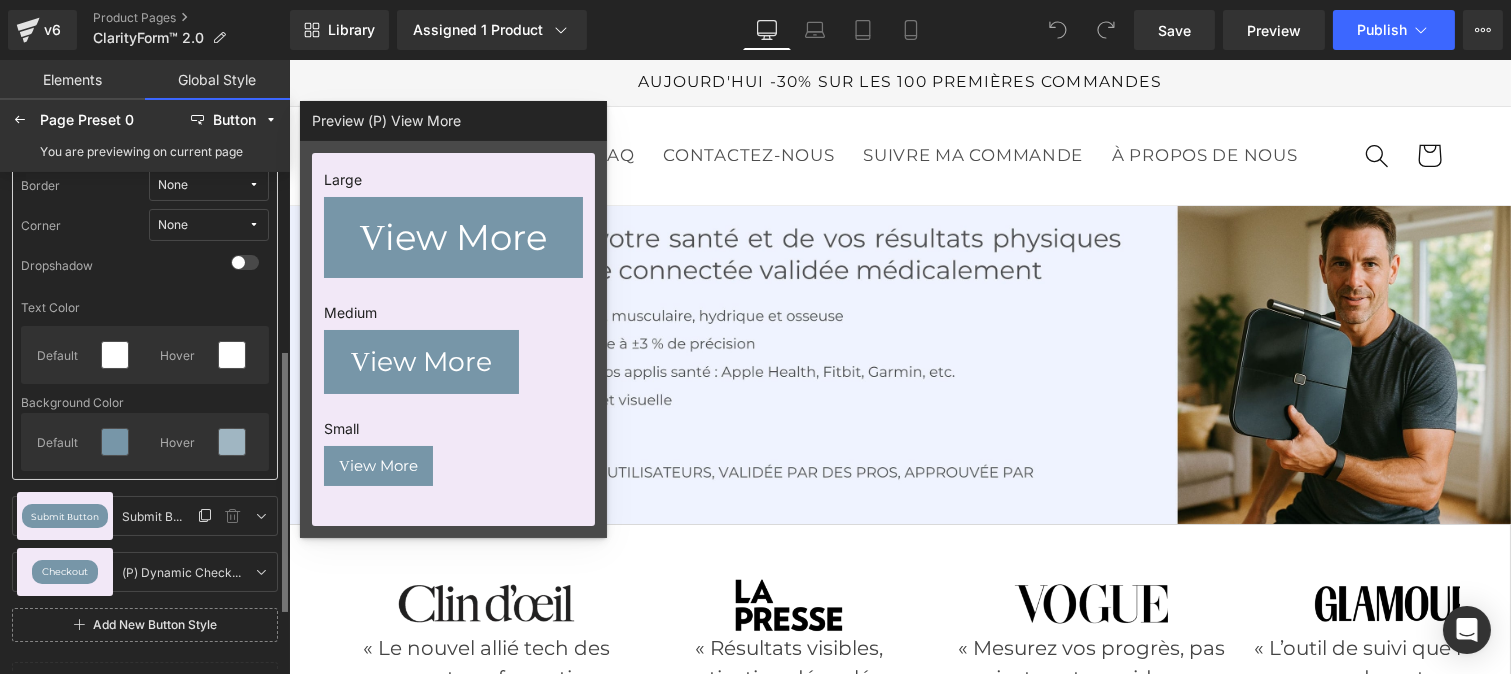 click on "Submit Button" at bounding box center [65, 516] 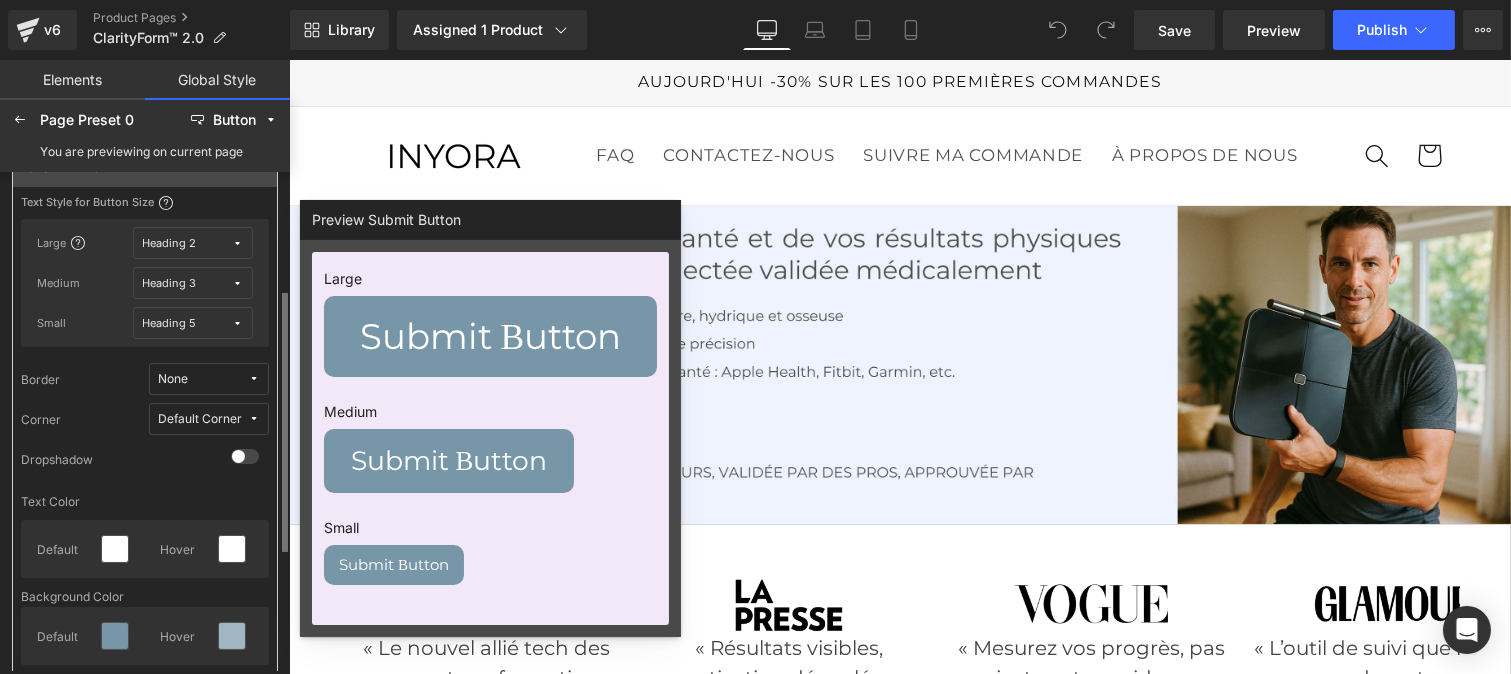 scroll, scrollTop: 204, scrollLeft: 0, axis: vertical 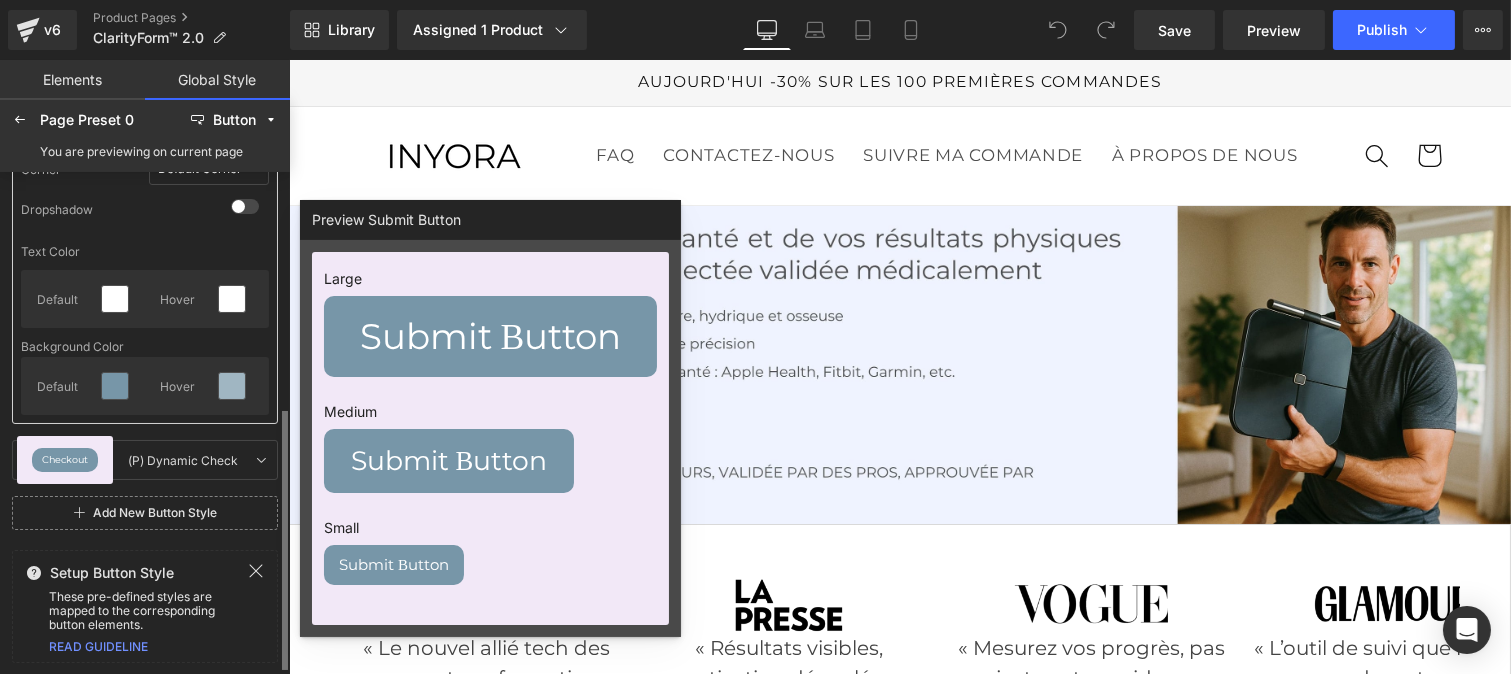 click on "Checkout" at bounding box center (65, 460) 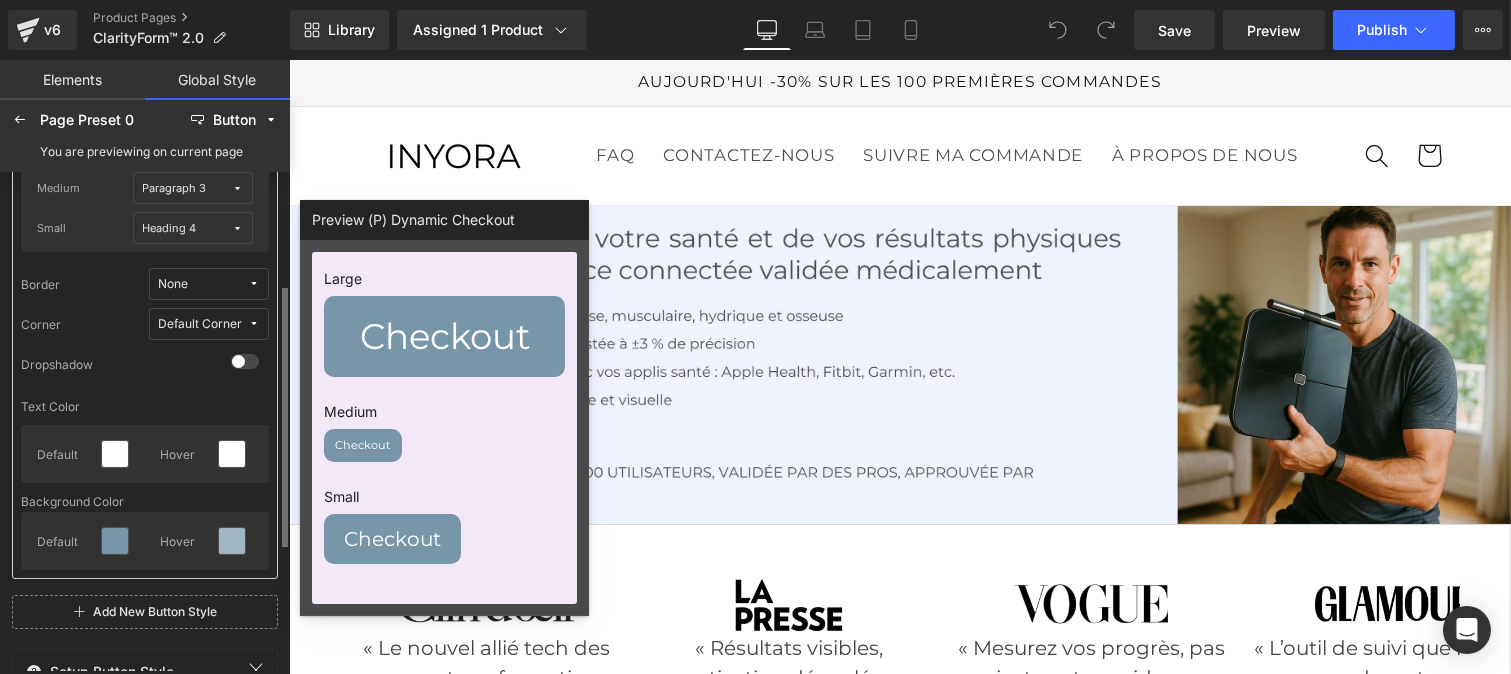 scroll, scrollTop: 277, scrollLeft: 0, axis: vertical 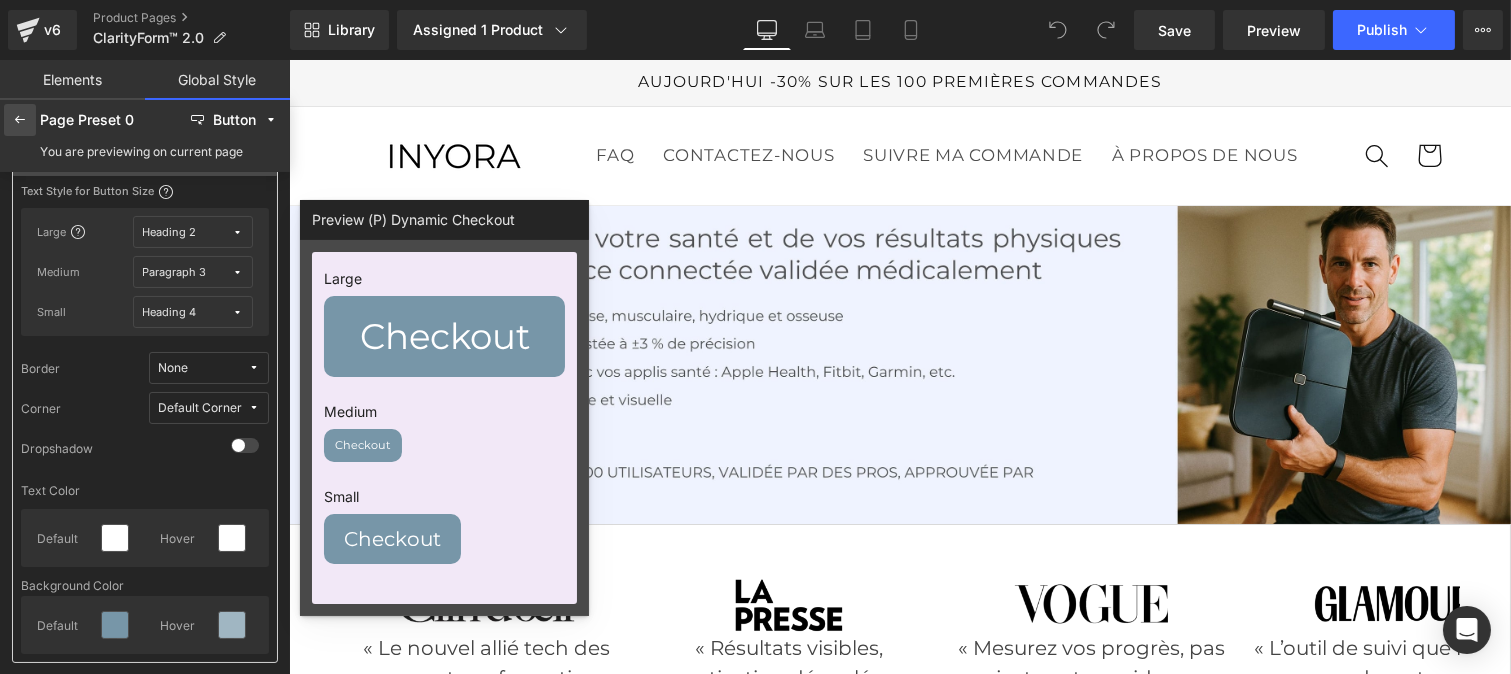 click at bounding box center [20, 120] 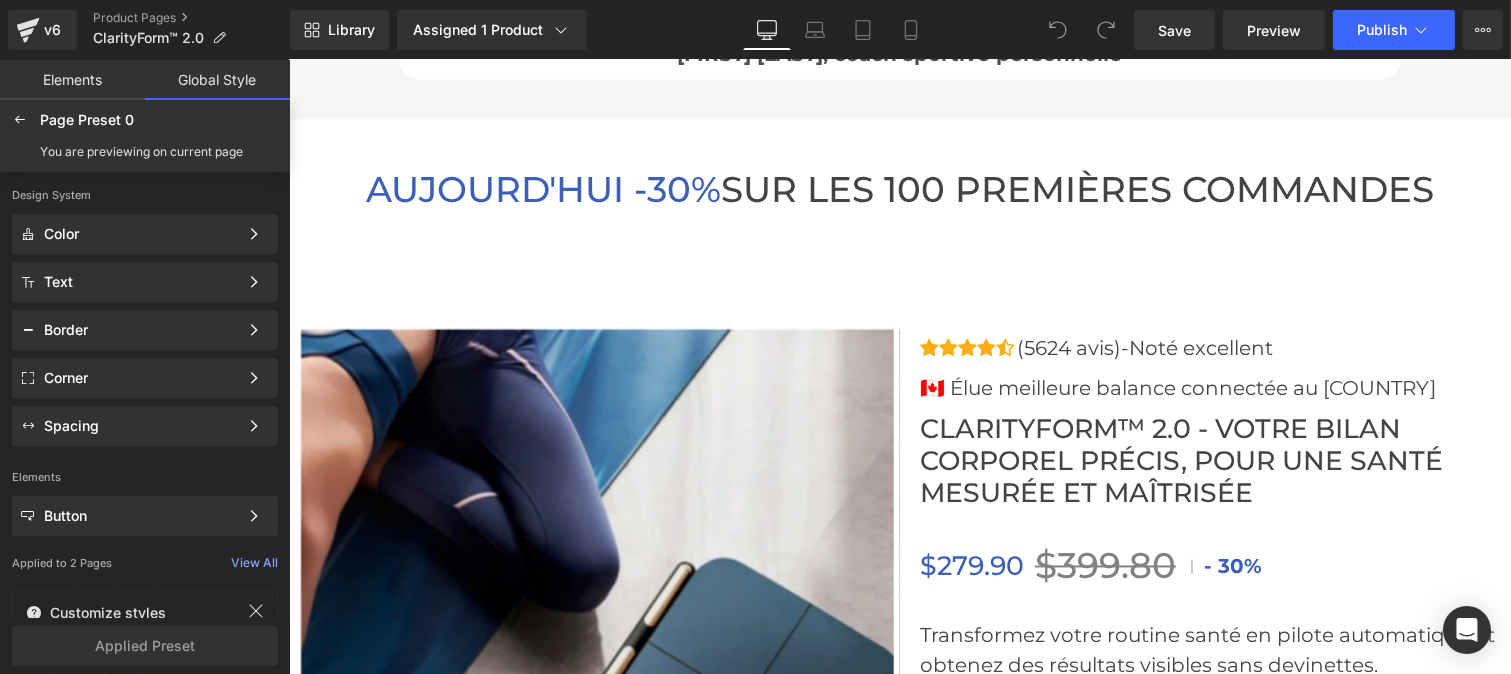 scroll, scrollTop: 7073, scrollLeft: 0, axis: vertical 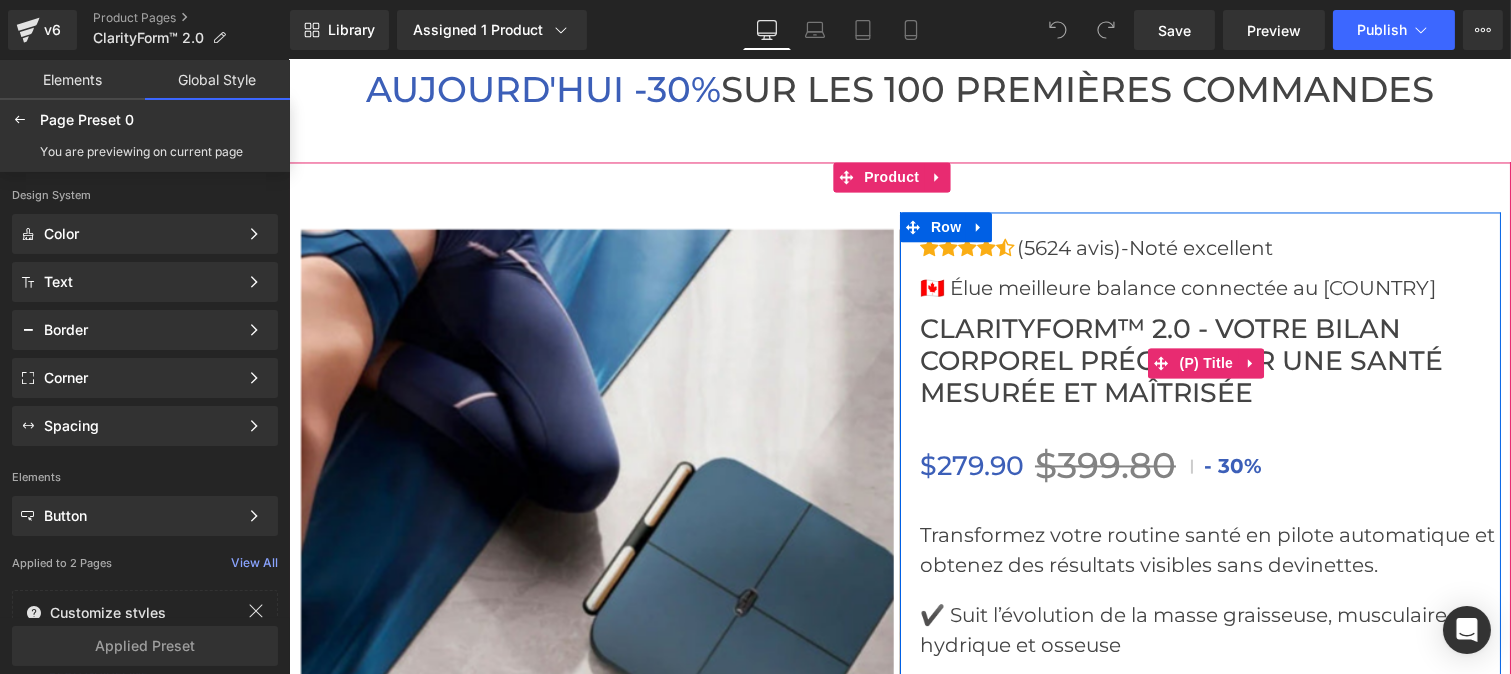 click on "ClarityForm™ 2.0 - Votre bilan corporel précis, pour une santé mesurée et maîtrisée" at bounding box center (1209, 361) 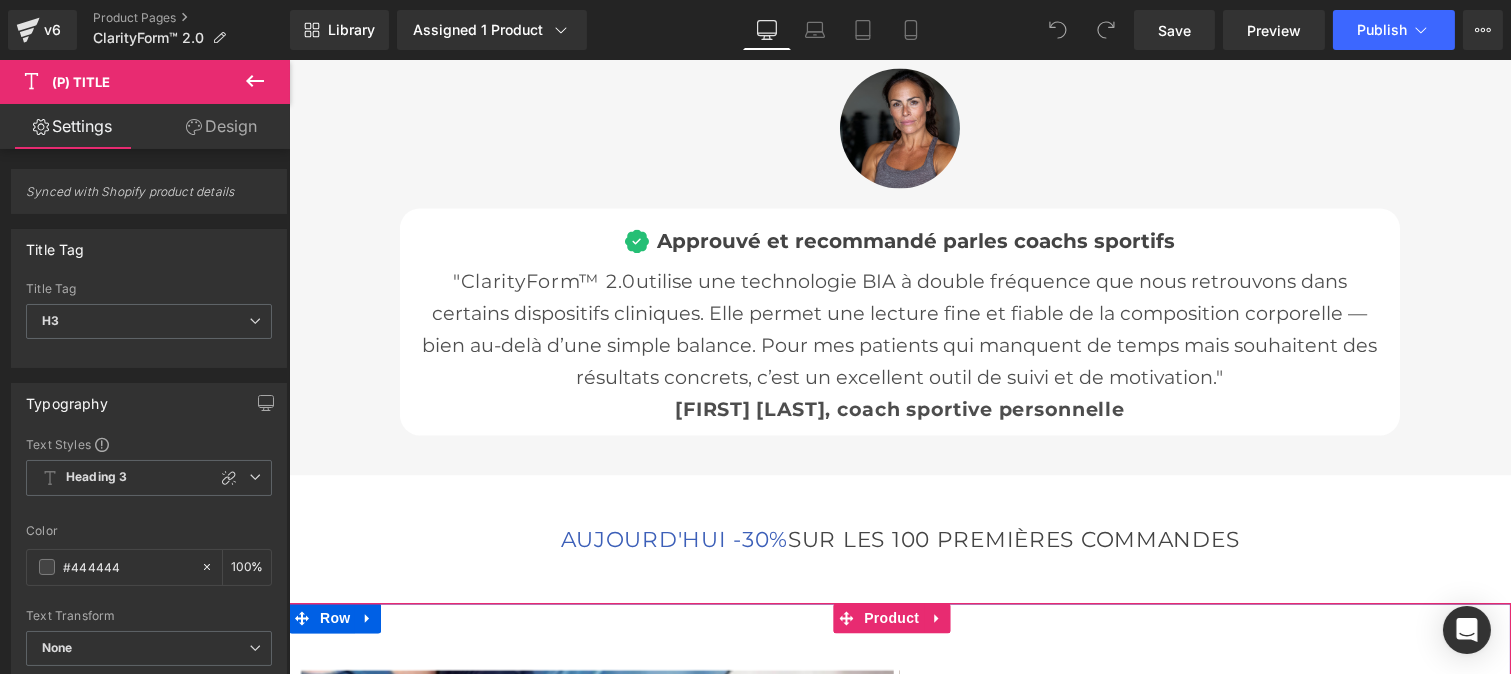 copy on "Votre bilan corporel précis, pour une santé mesurée et maîtrisée" 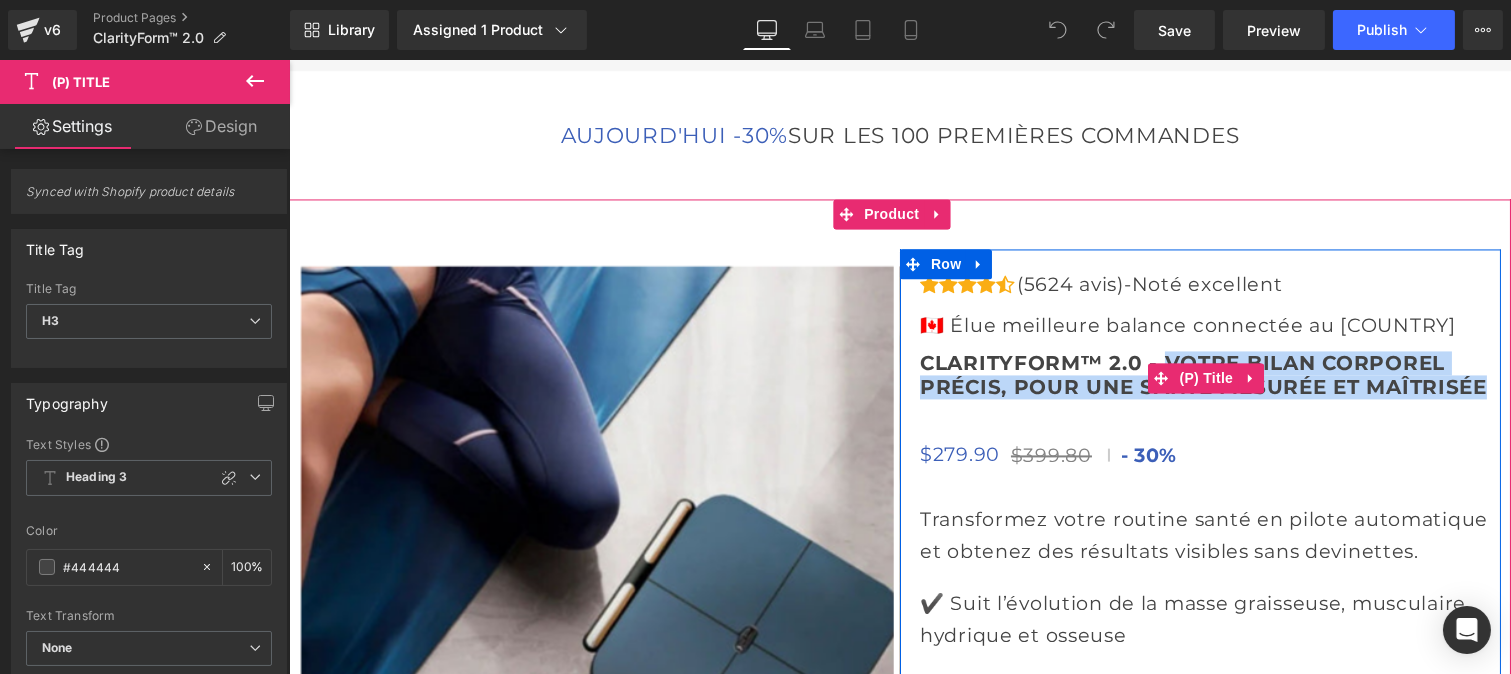 scroll, scrollTop: 7478, scrollLeft: 0, axis: vertical 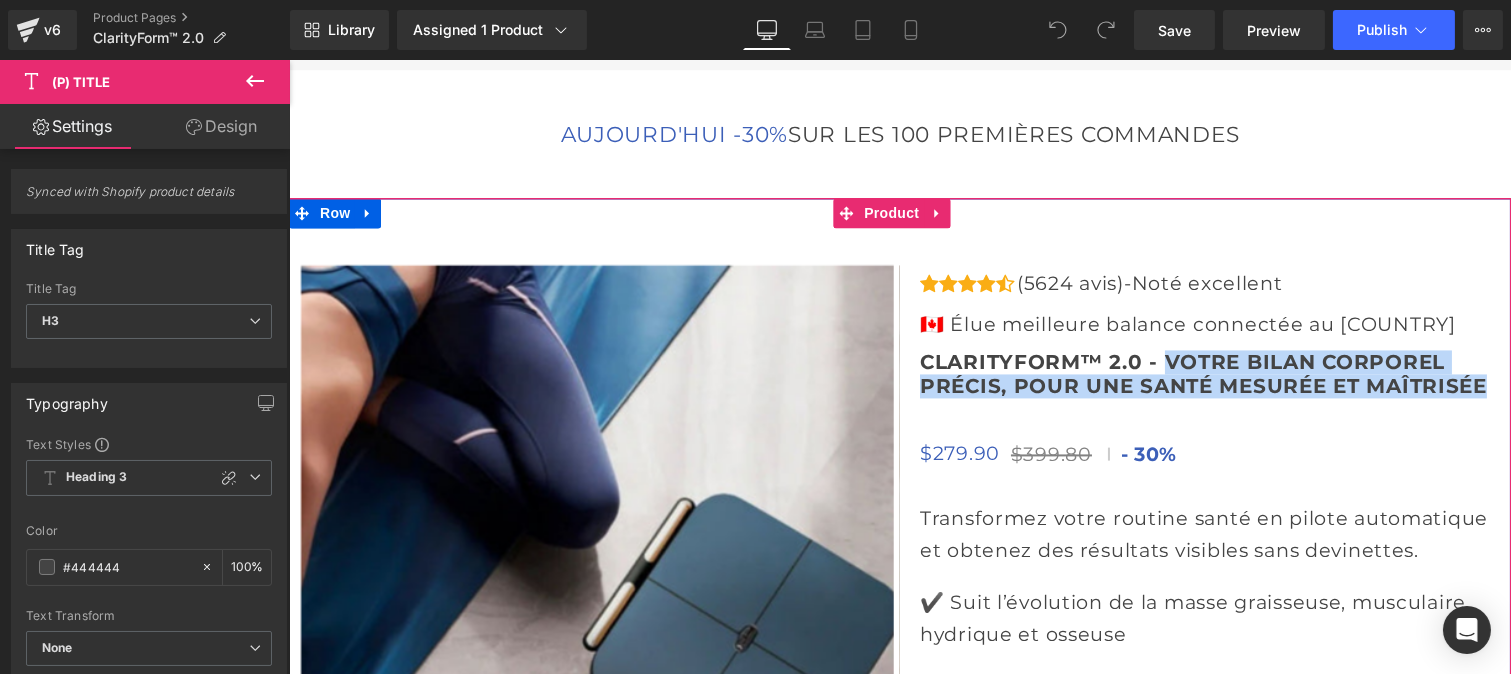 click at bounding box center [599, 1044] 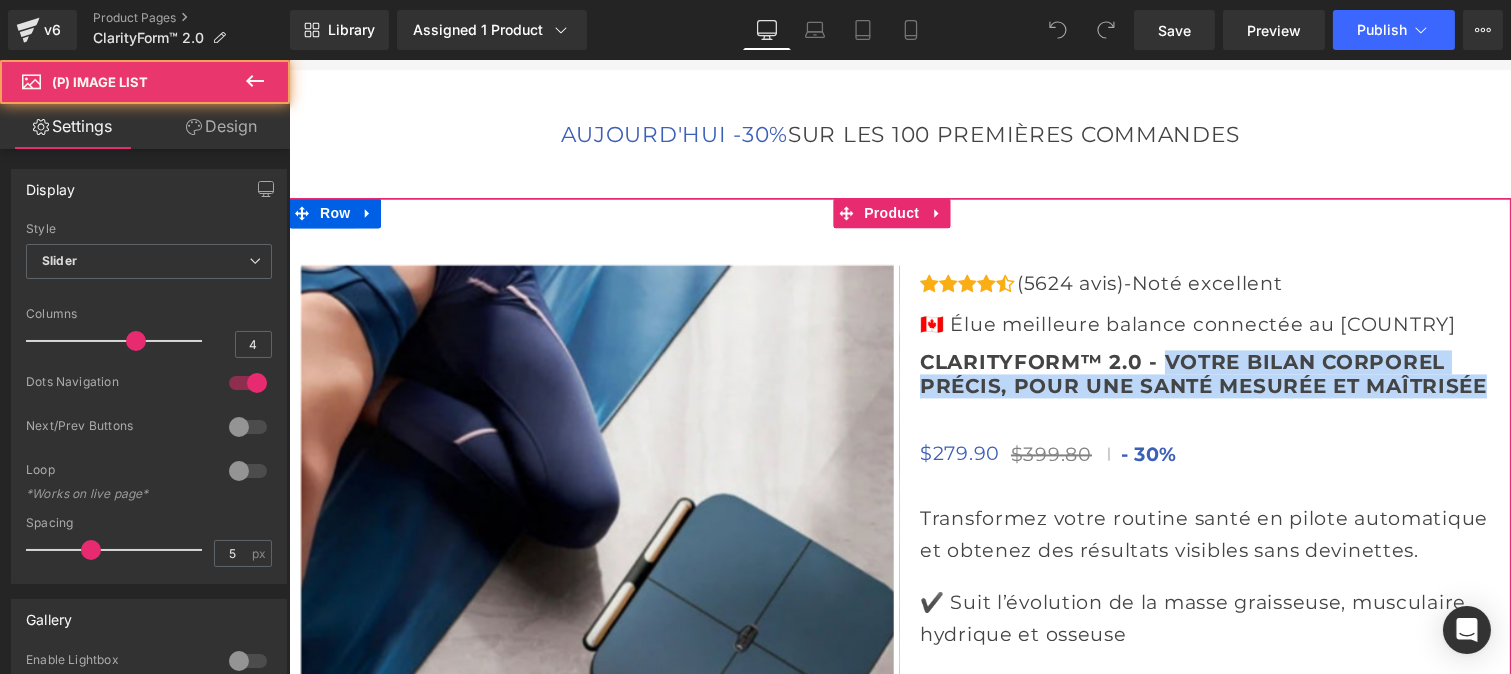 click at bounding box center [623, 1044] 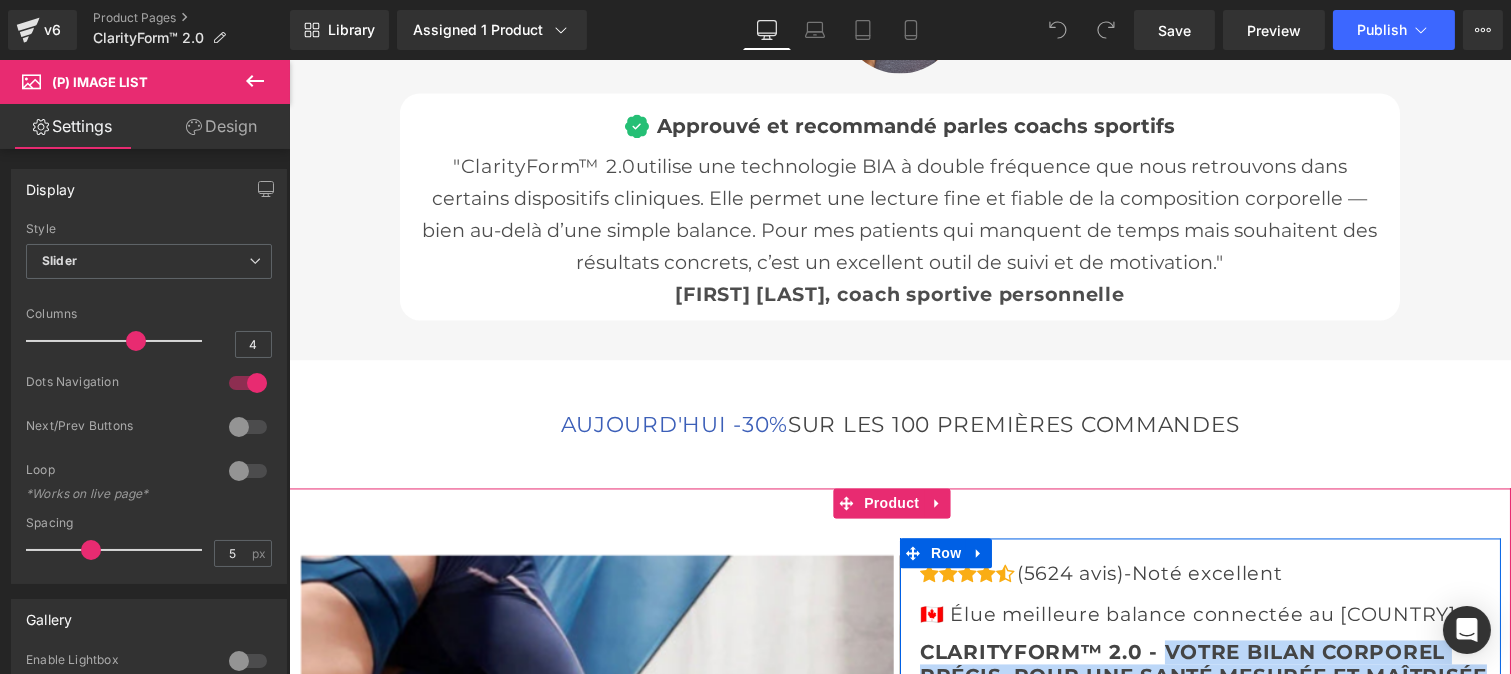 scroll, scrollTop: 7186, scrollLeft: 0, axis: vertical 